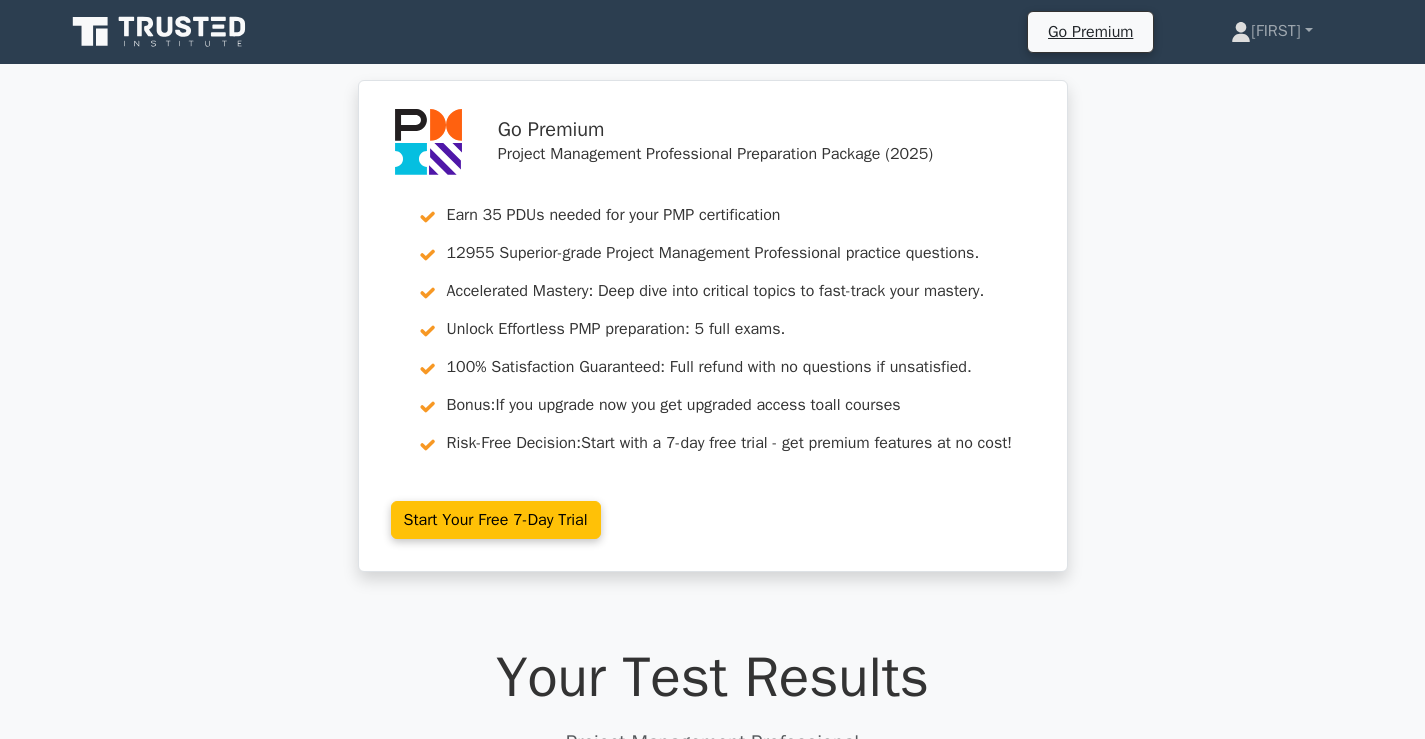 scroll, scrollTop: 6086, scrollLeft: 0, axis: vertical 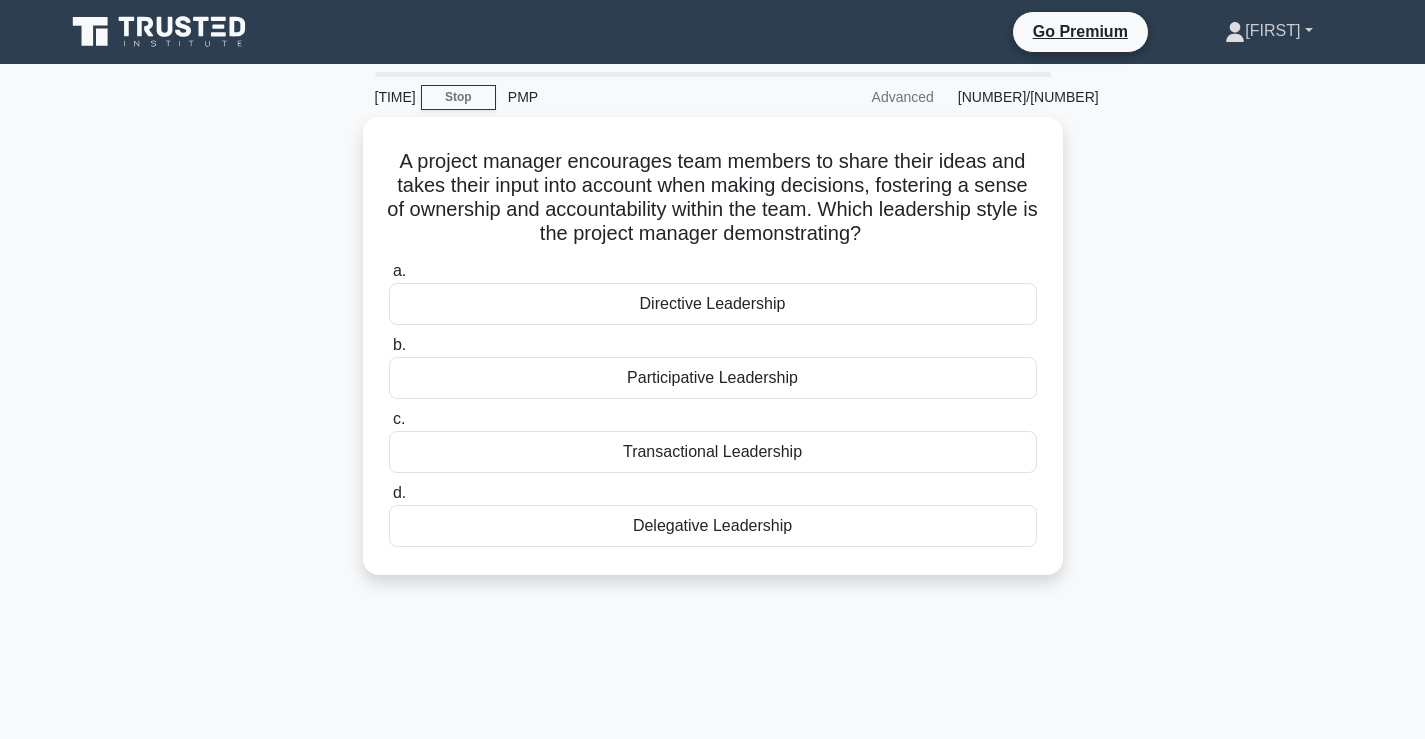 click on "[FIRST]" at bounding box center (1268, 31) 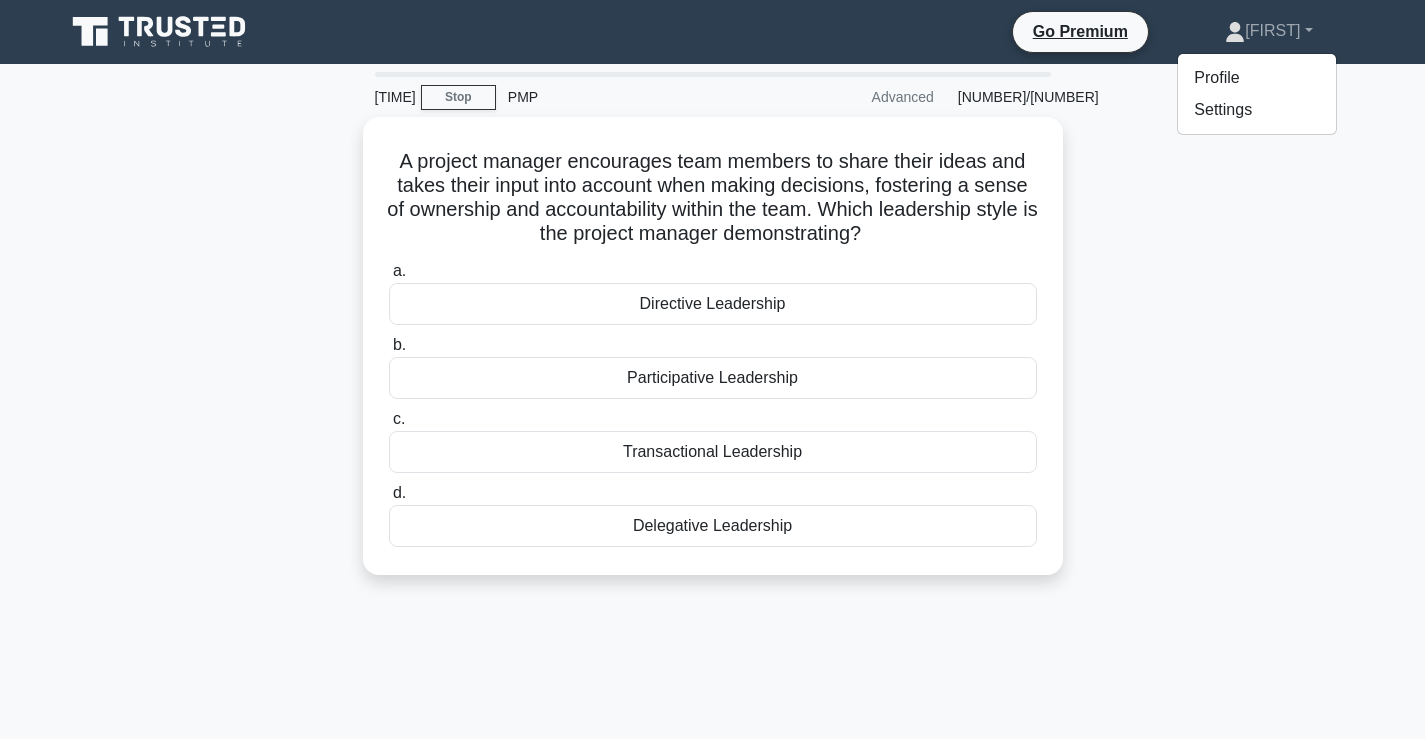 click on "A project manager encourages team members to share their ideas and takes their input into account when making decisions, fostering a sense of ownership and accountability within the team. Which leadership style is the project manager demonstrating?
.spinner_0XTQ{transform-origin:center;animation:spinner_y6GP .75s linear infinite}@keyframes spinner_y6GP{100%{transform:rotate(360deg)}}
a.
b. c. d." at bounding box center (713, 358) 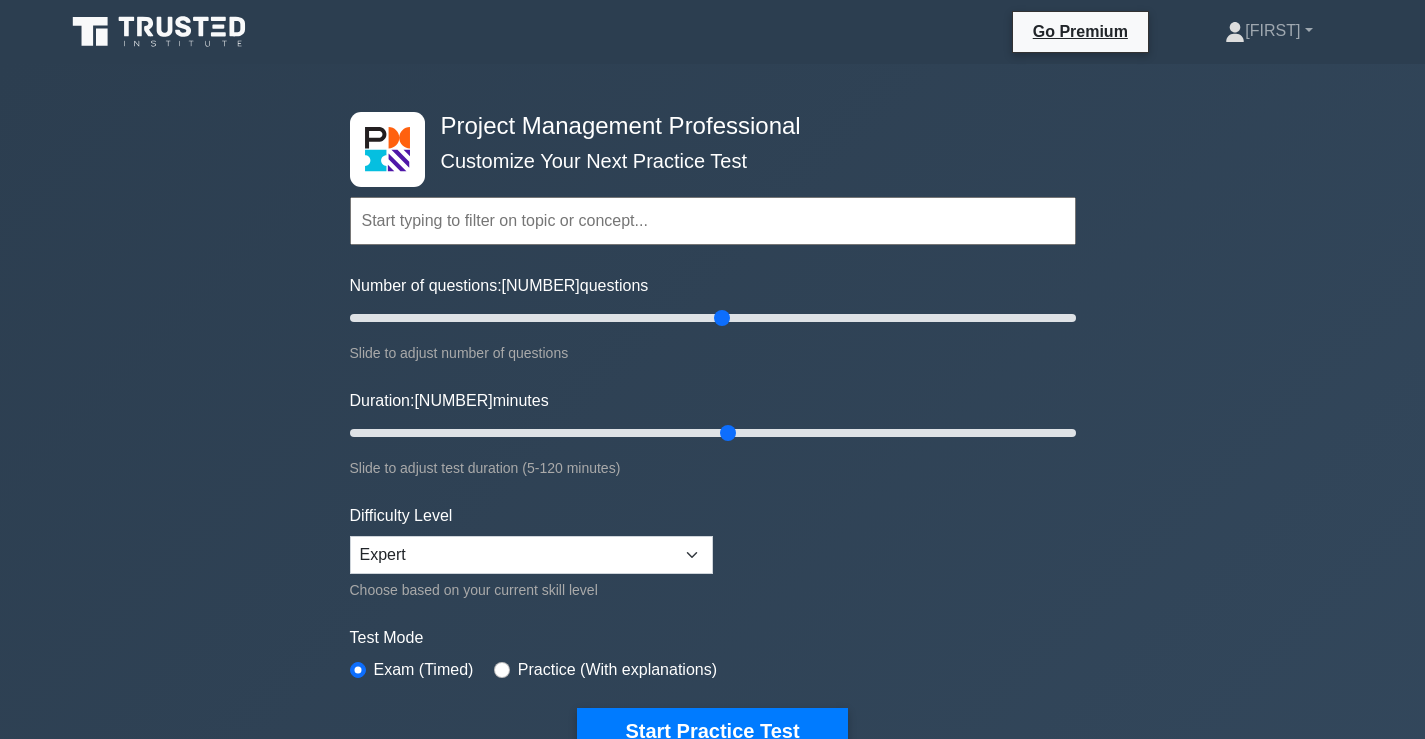 scroll, scrollTop: 200, scrollLeft: 0, axis: vertical 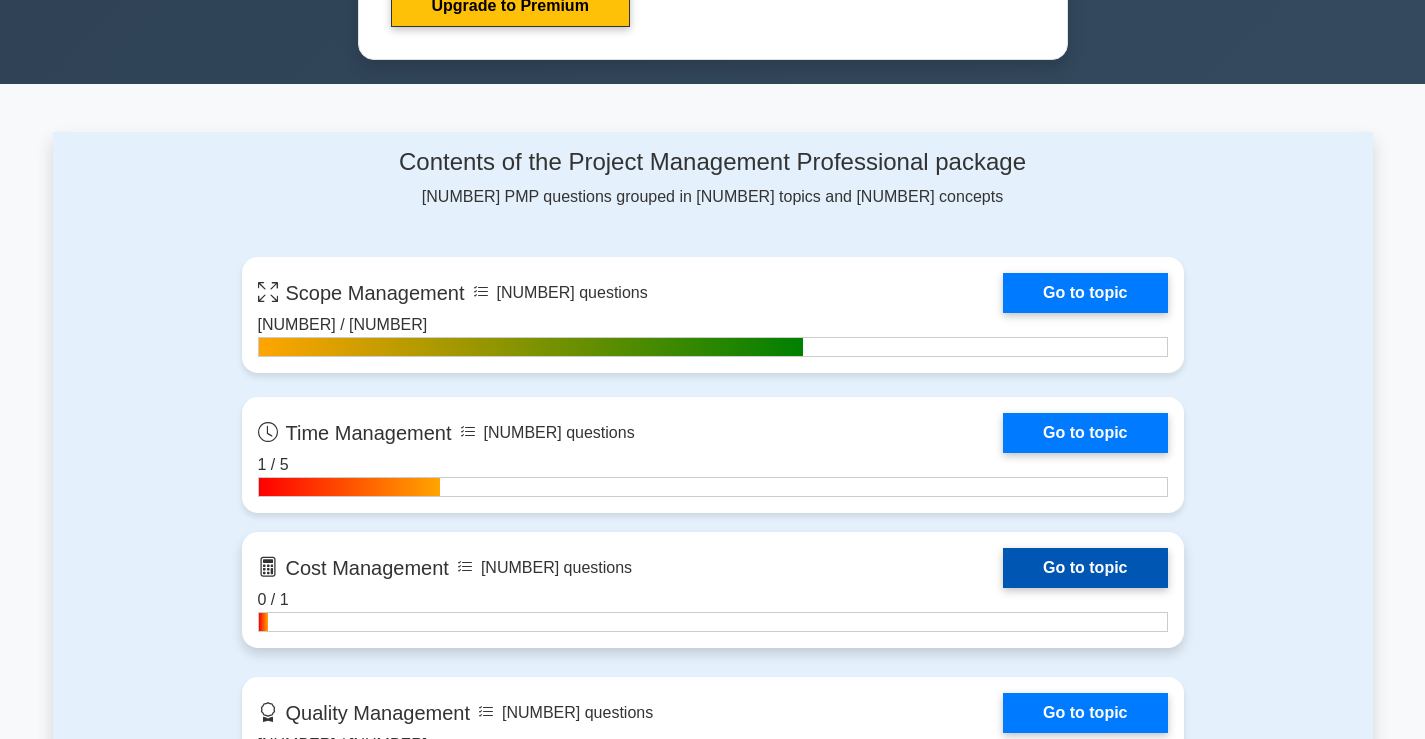 click on "Go to topic" at bounding box center (1085, 568) 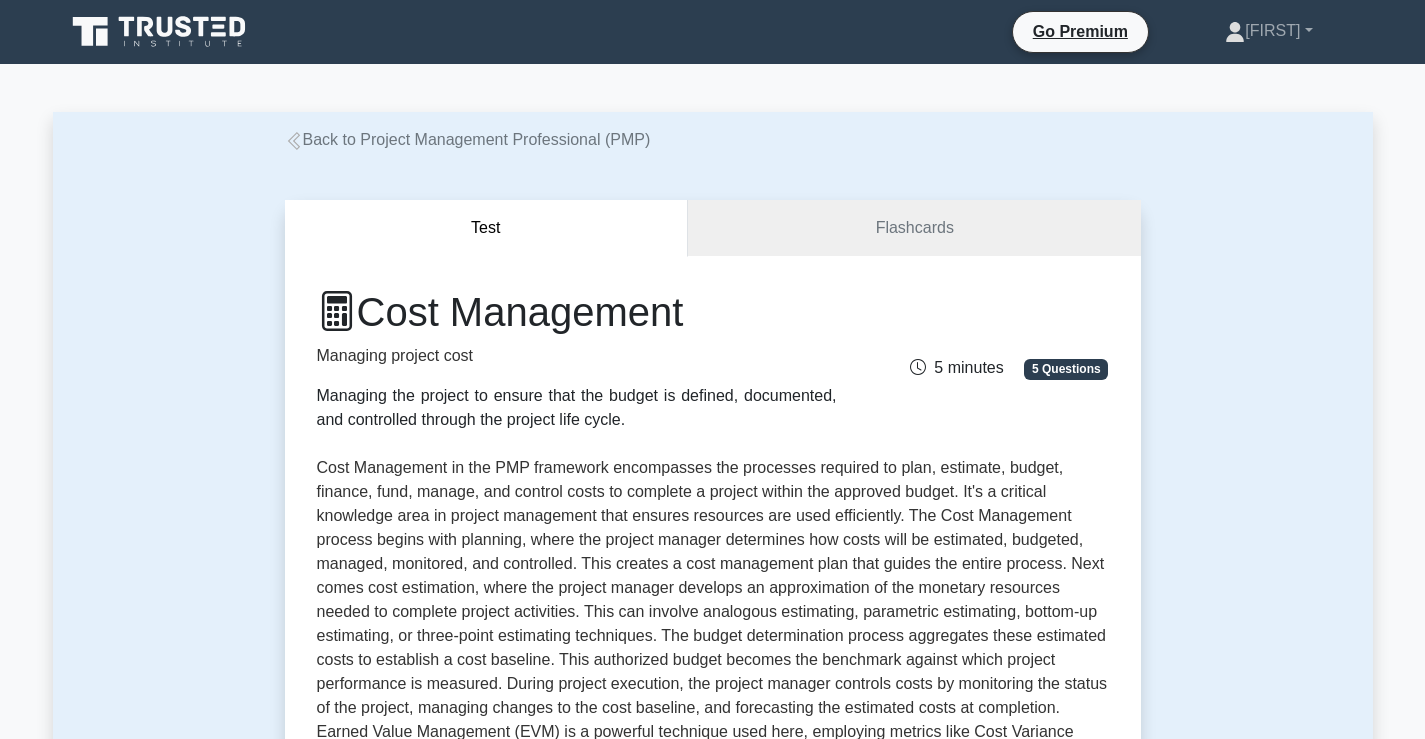 scroll, scrollTop: 0, scrollLeft: 0, axis: both 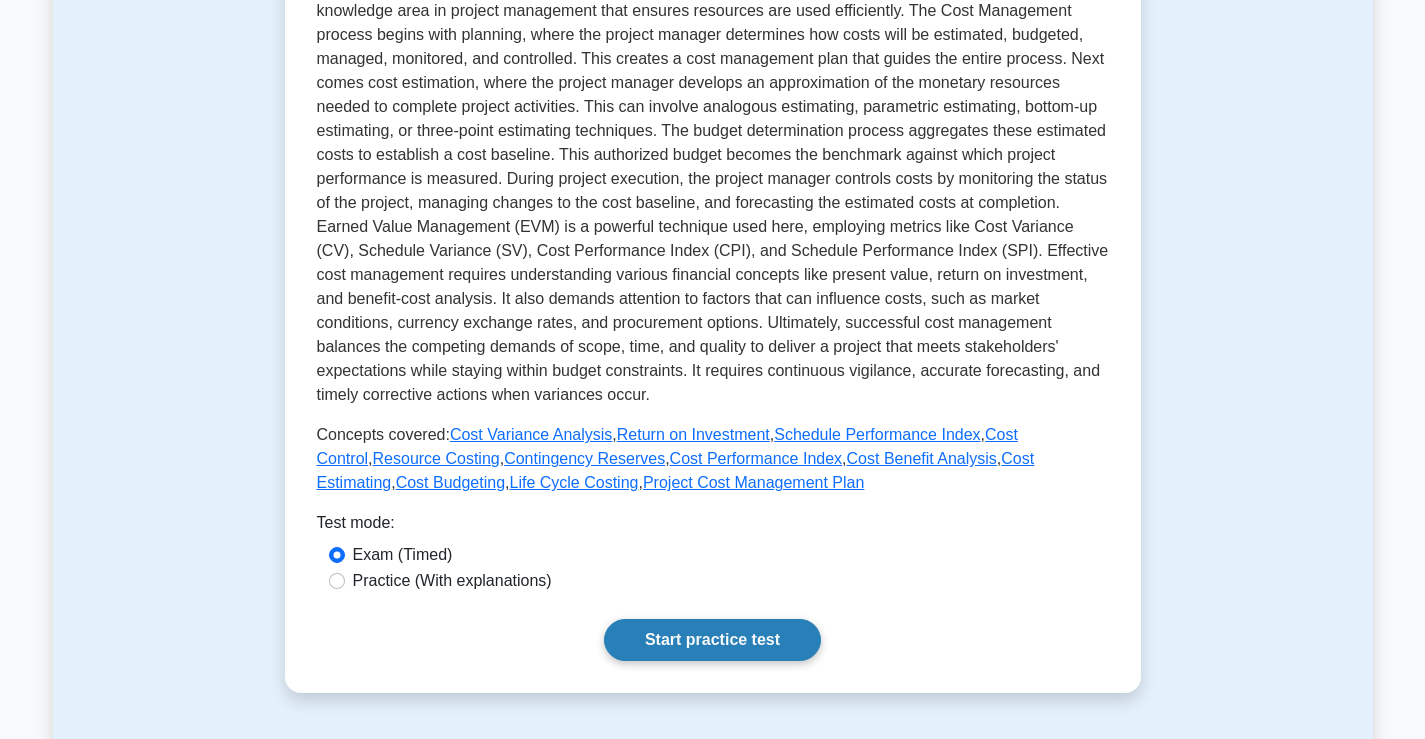 click on "Start practice test" at bounding box center [712, 640] 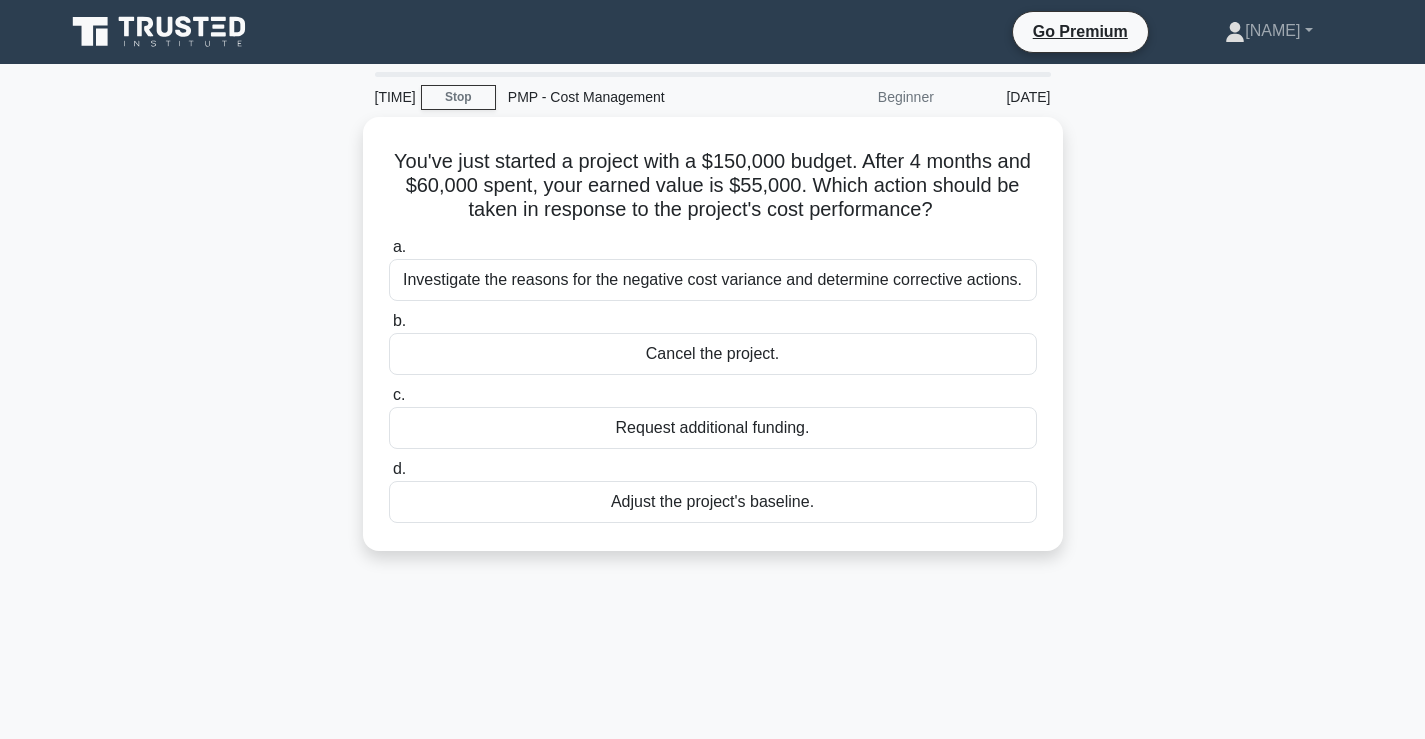 scroll, scrollTop: 0, scrollLeft: 0, axis: both 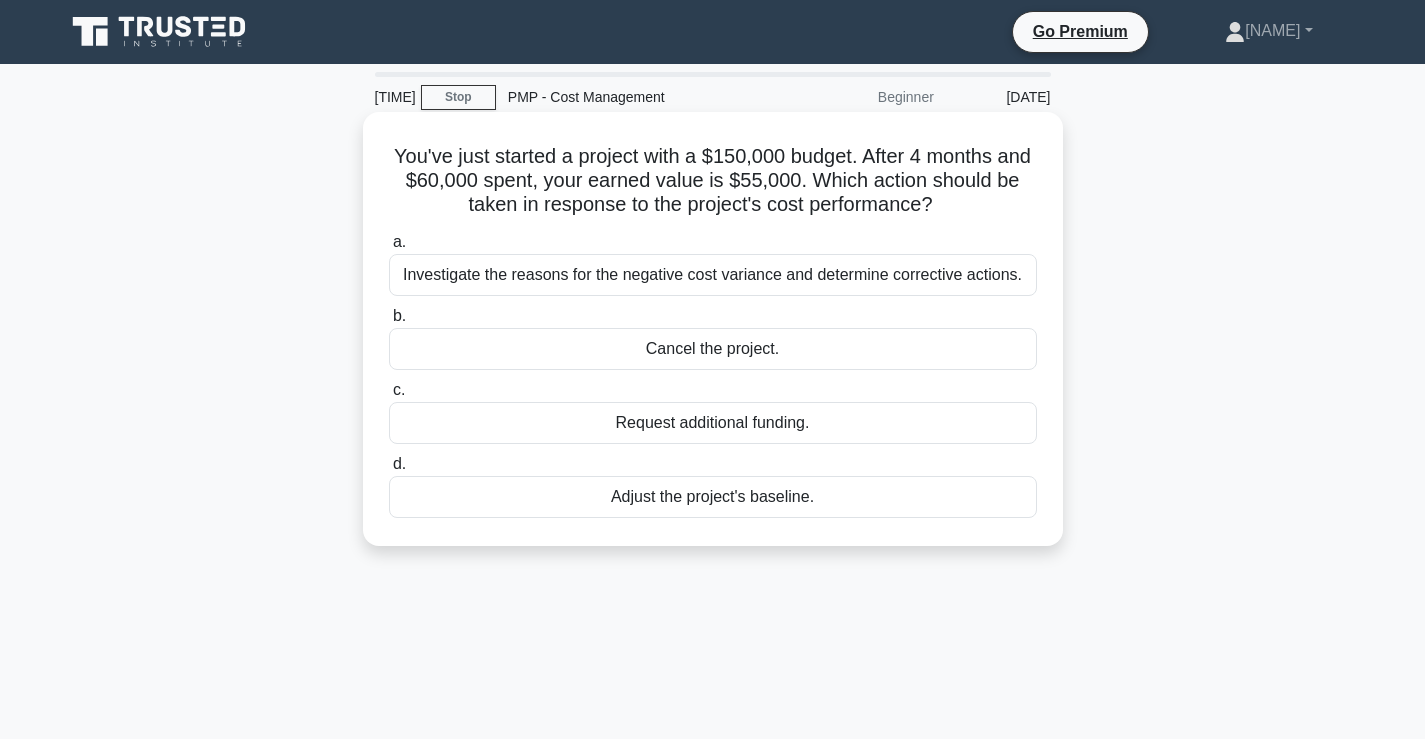 click on "Investigate the reasons for the negative cost variance and determine corrective actions." at bounding box center (713, 275) 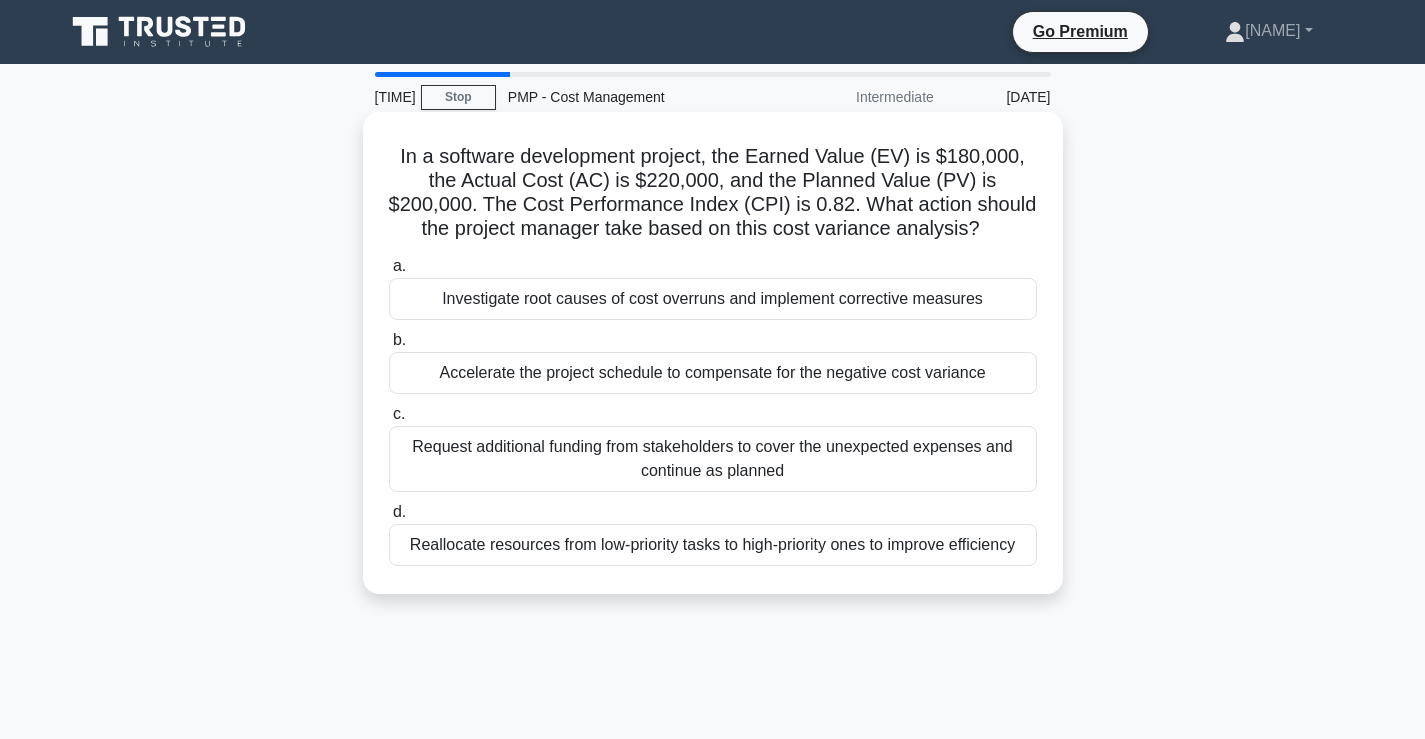 click on "Investigate root causes of cost overruns and implement corrective measures" at bounding box center [713, 299] 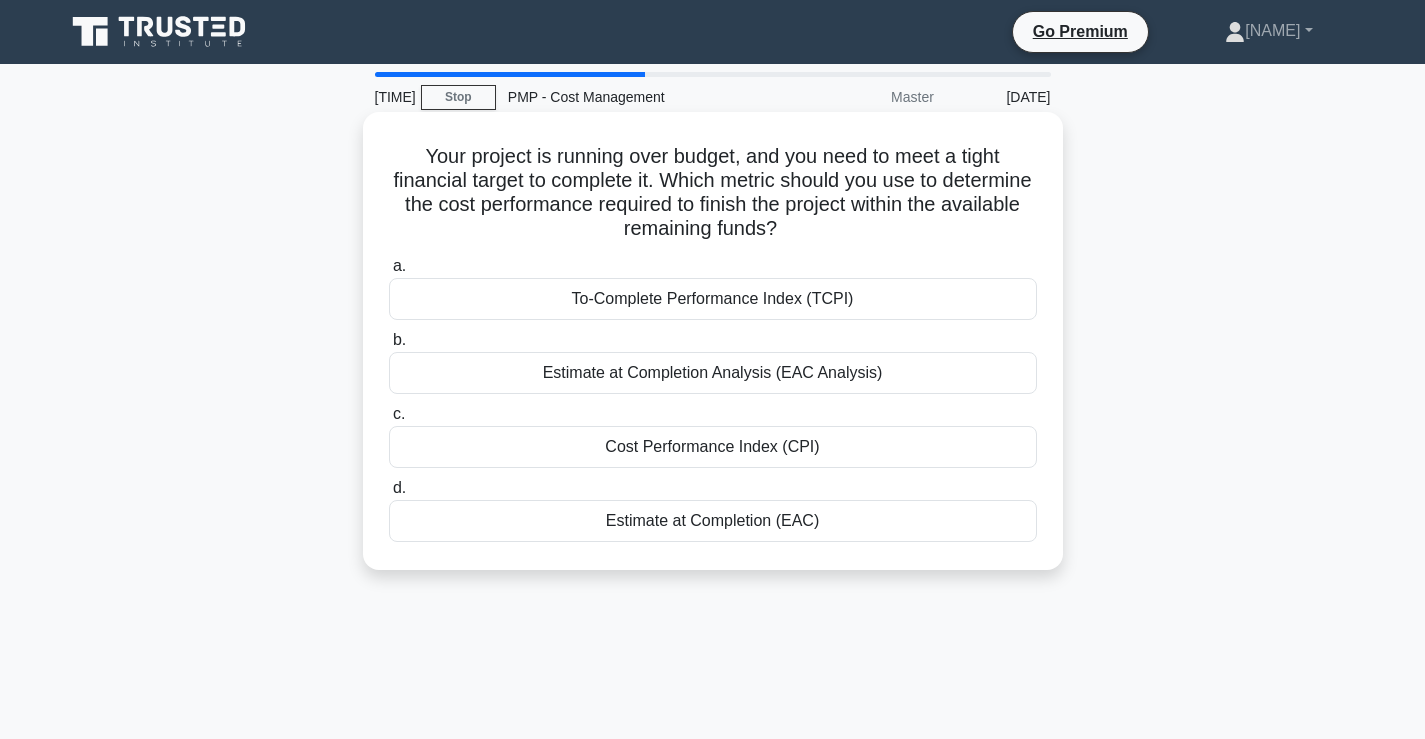 click on "Cost Performance Index (CPI)" at bounding box center (713, 447) 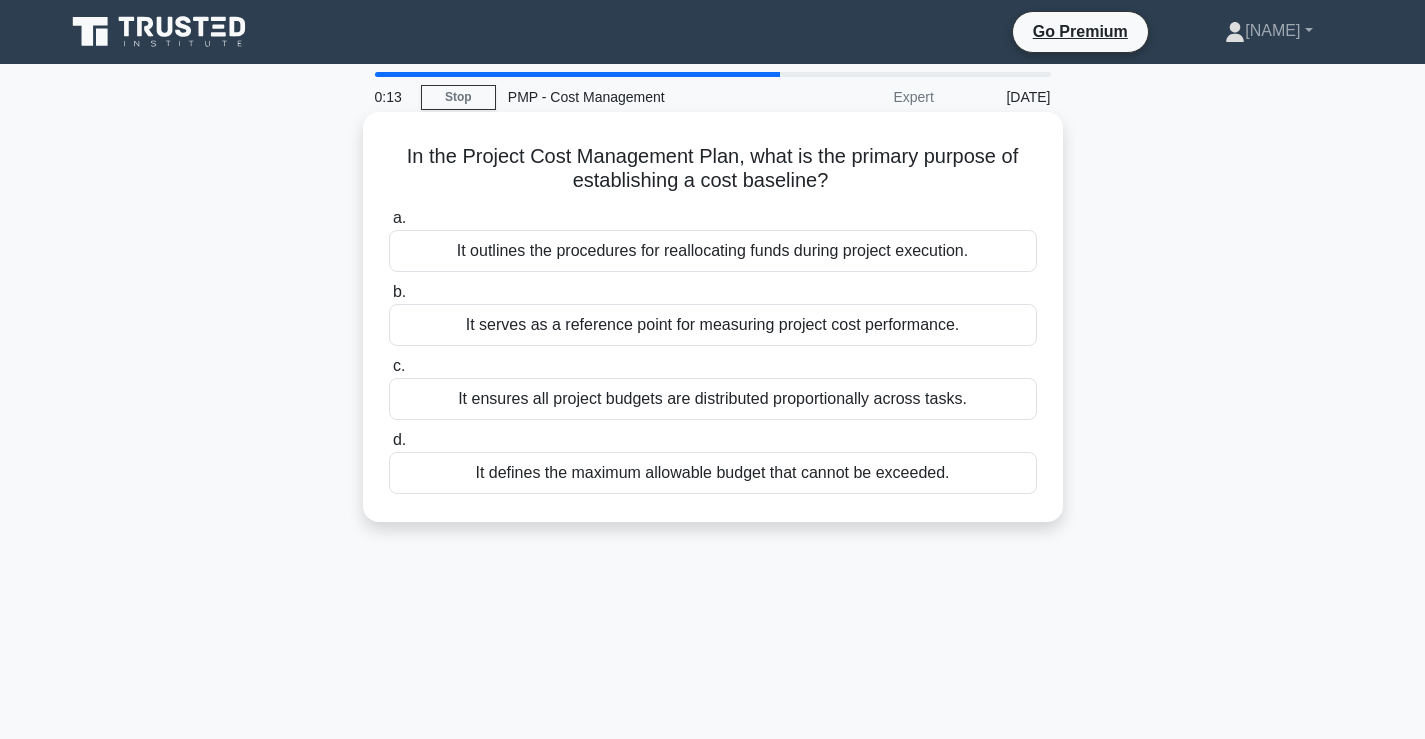 click on "It serves as a reference point for measuring project cost performance." at bounding box center (713, 325) 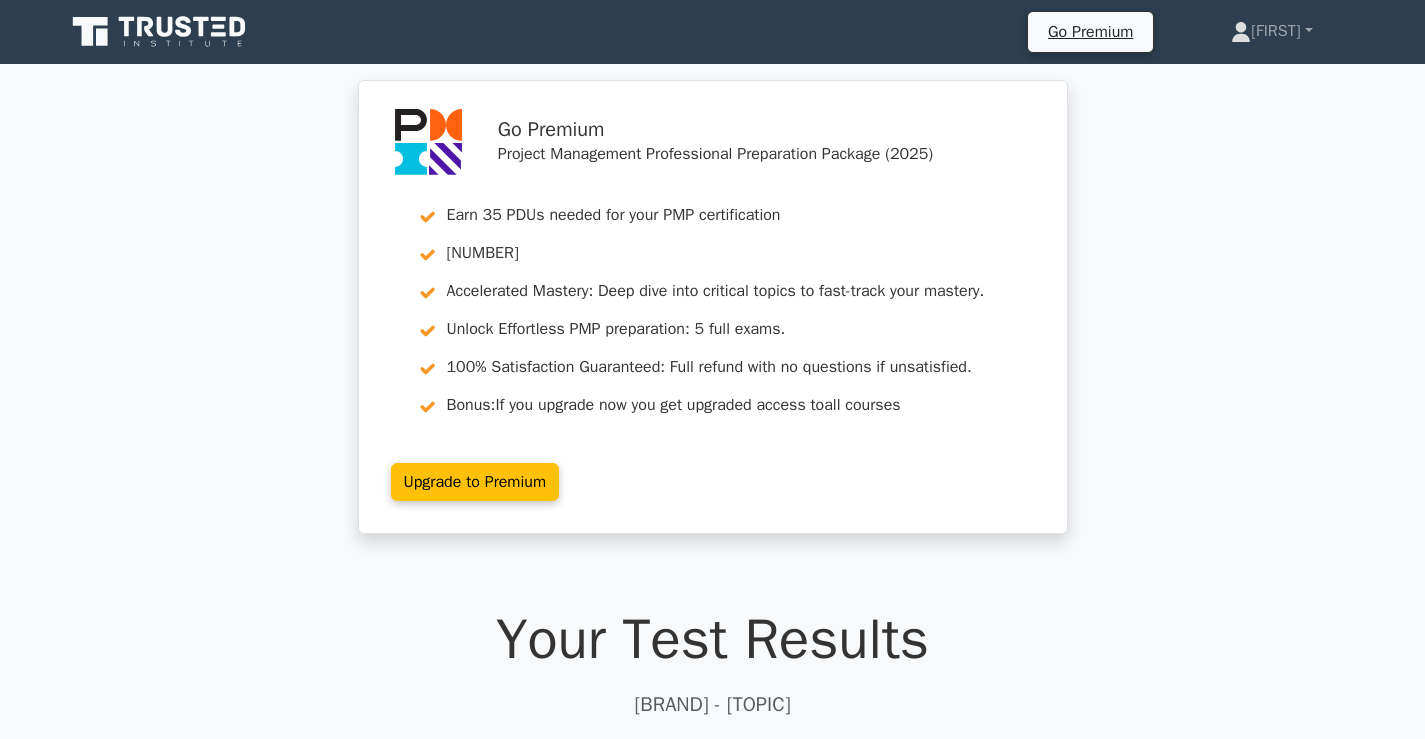 scroll, scrollTop: 0, scrollLeft: 0, axis: both 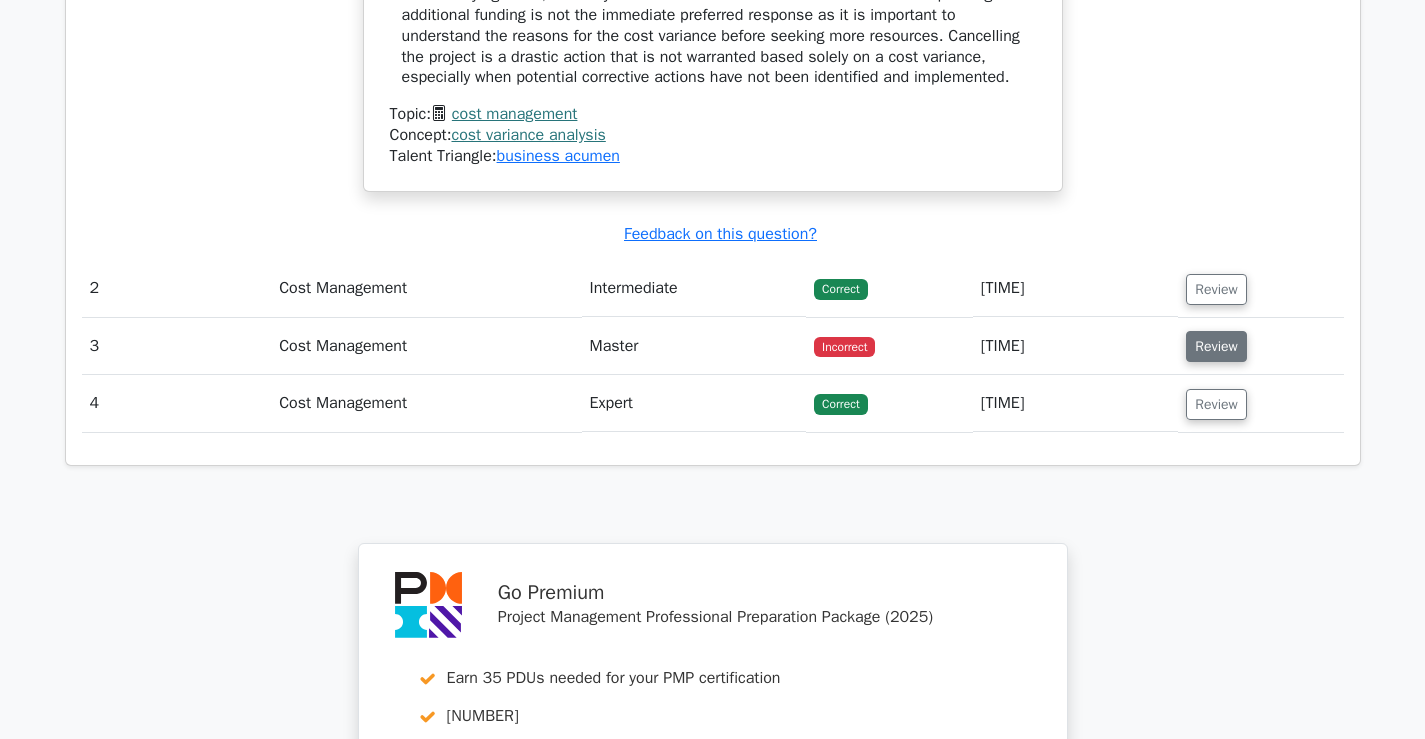 click on "Review" at bounding box center [1216, 346] 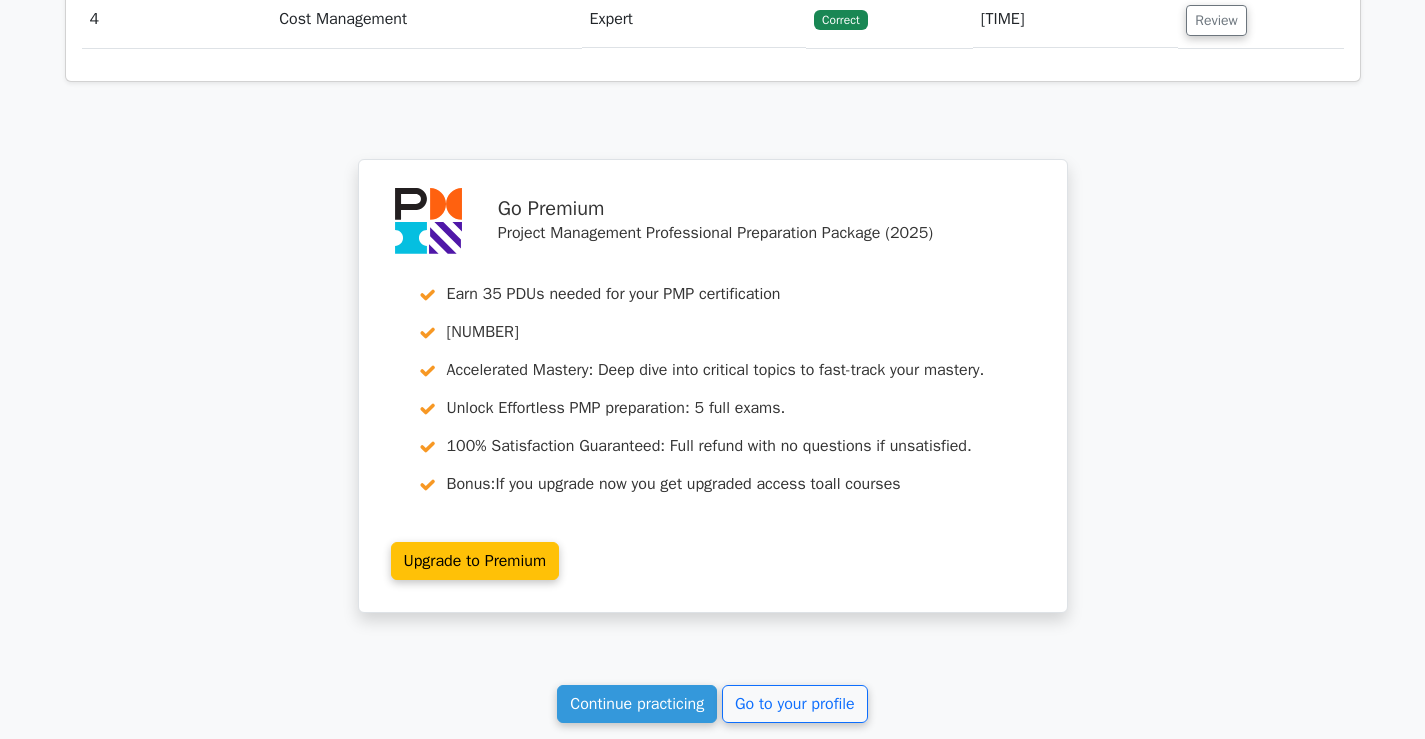 scroll, scrollTop: 3719, scrollLeft: 0, axis: vertical 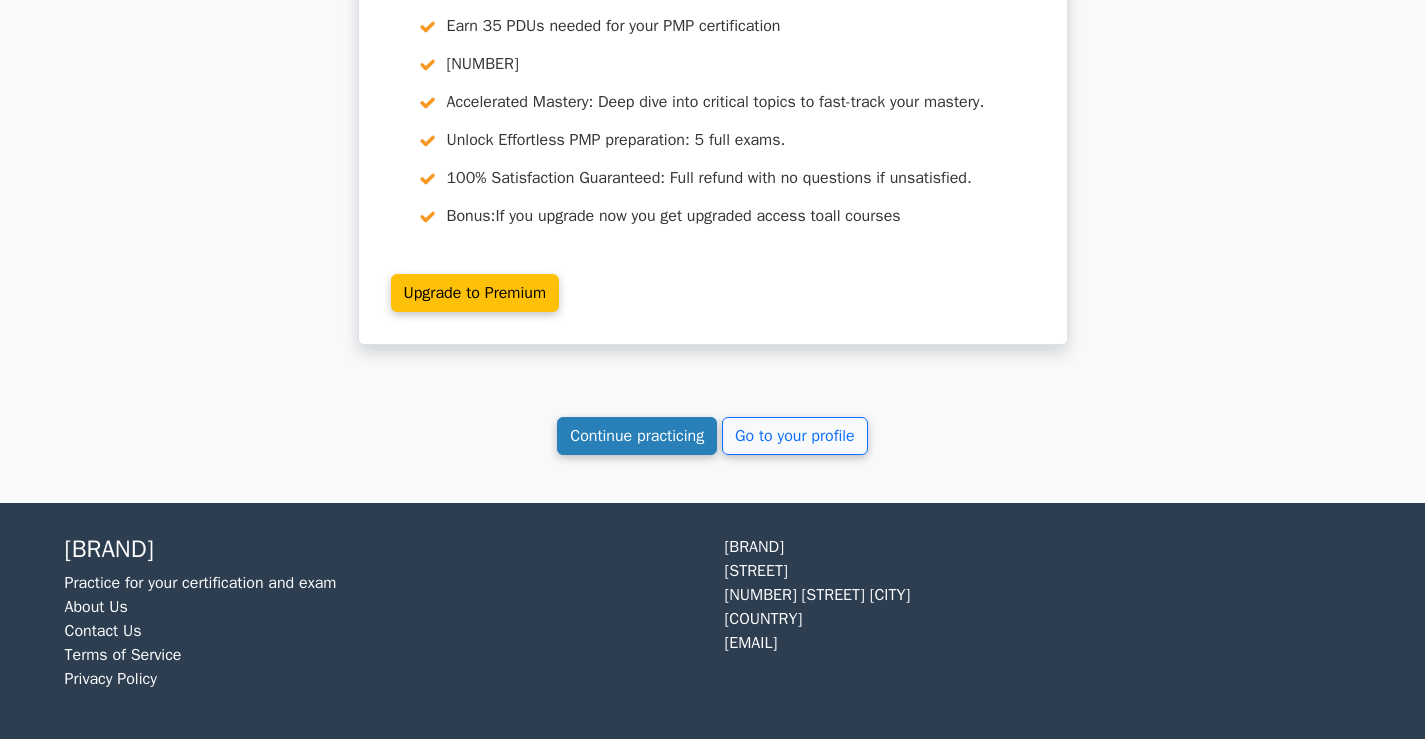 click on "Continue practicing" at bounding box center (637, 436) 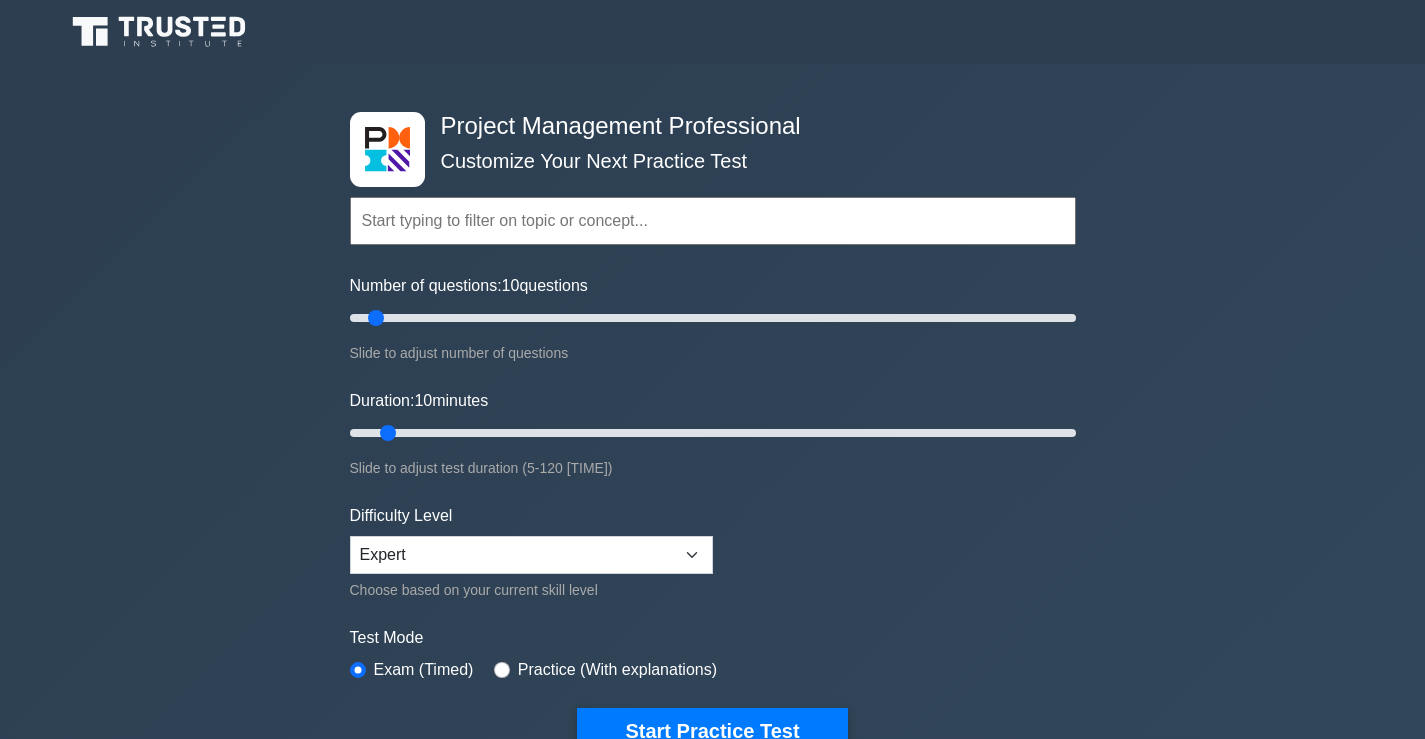 scroll, scrollTop: 0, scrollLeft: 0, axis: both 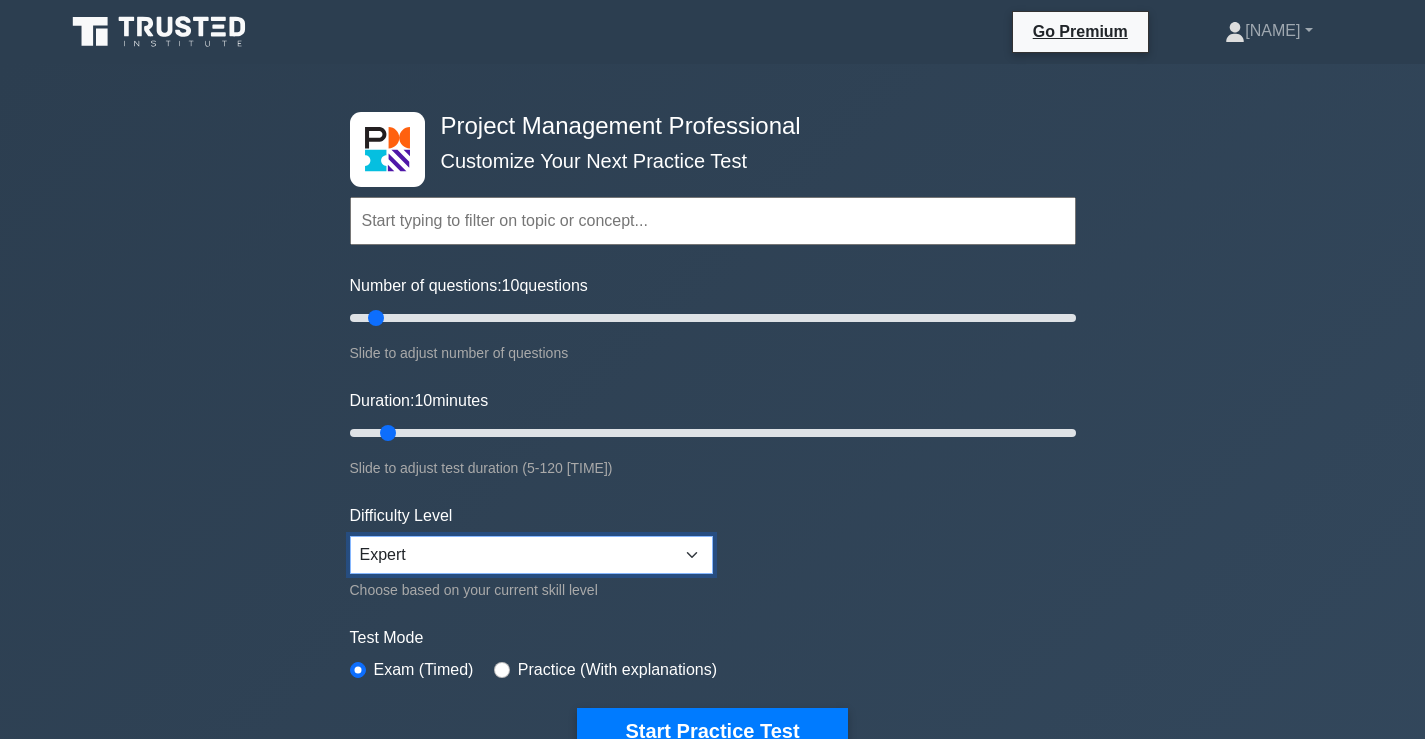 click on "Beginner
Intermediate
Expert" at bounding box center (531, 555) 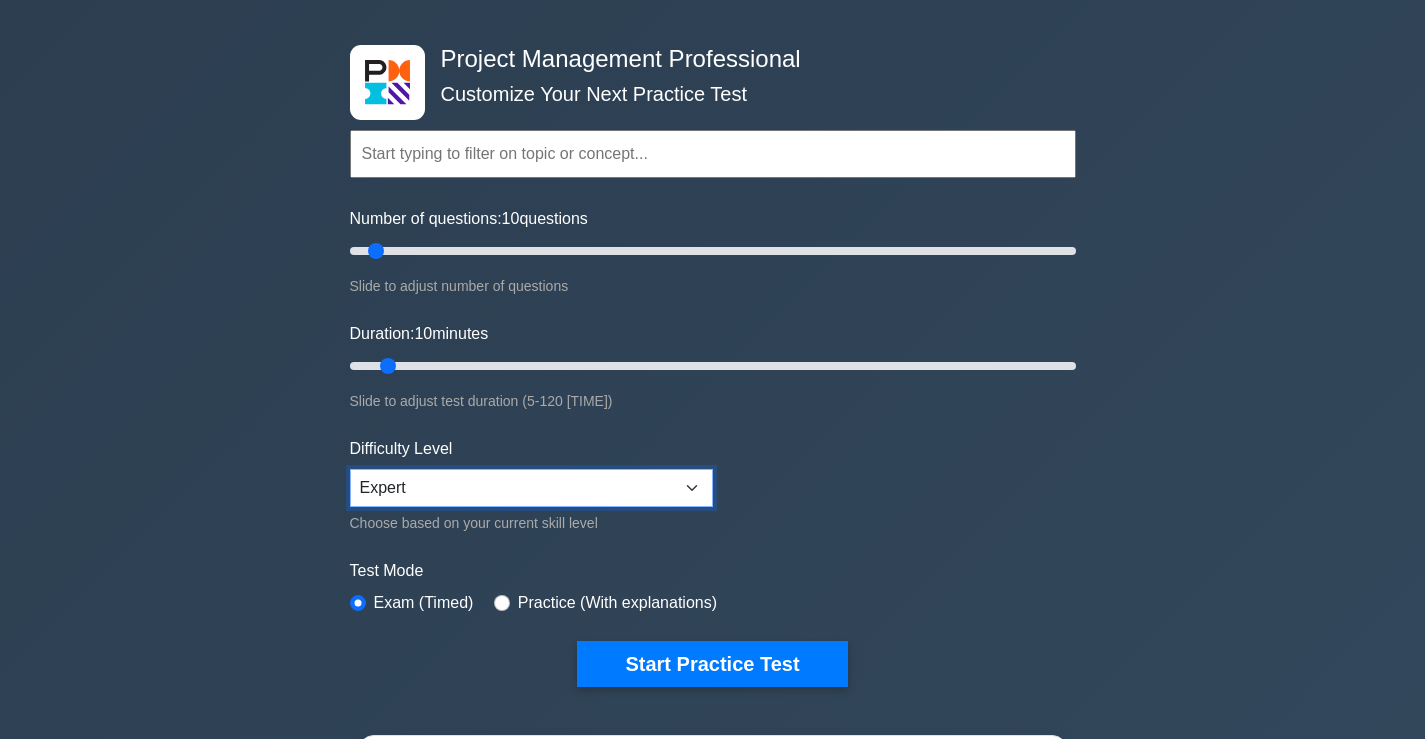 scroll, scrollTop: 100, scrollLeft: 0, axis: vertical 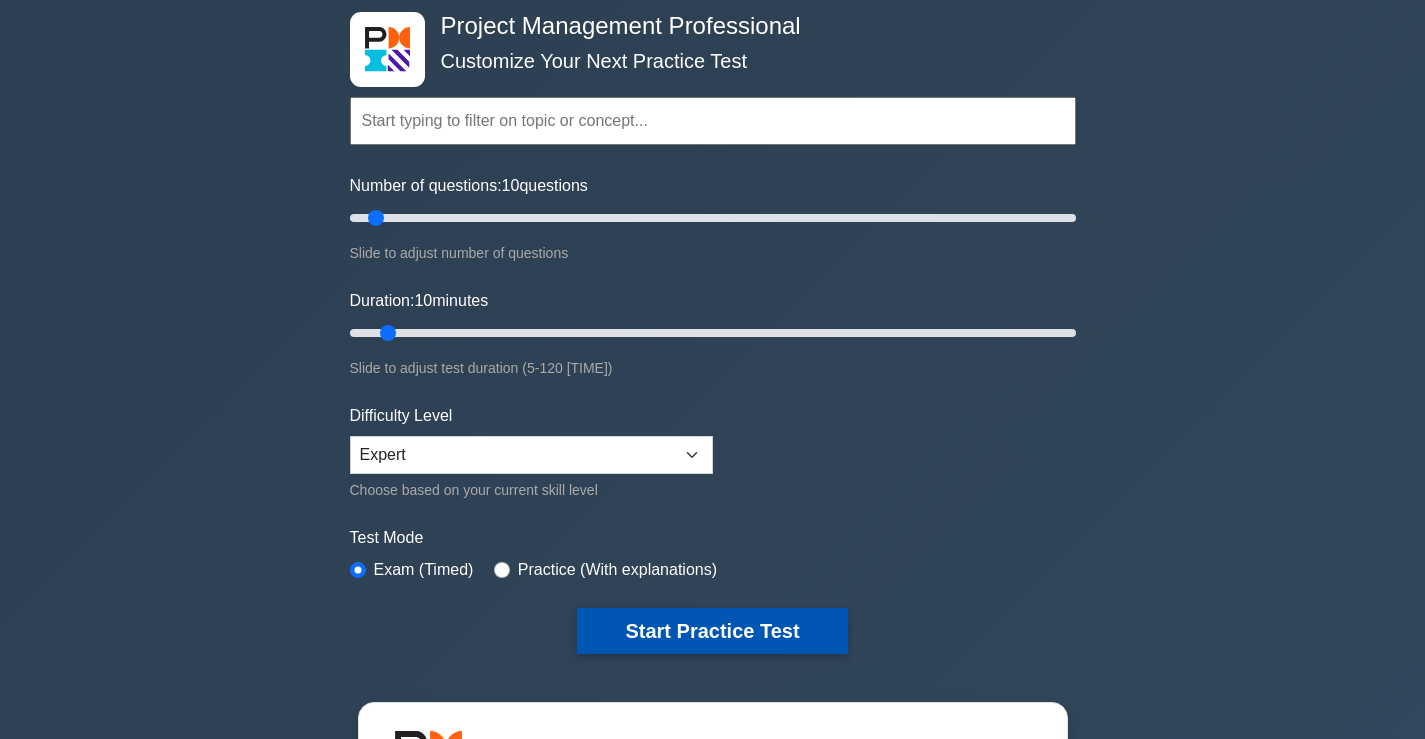 click on "Start Practice Test" at bounding box center [712, 631] 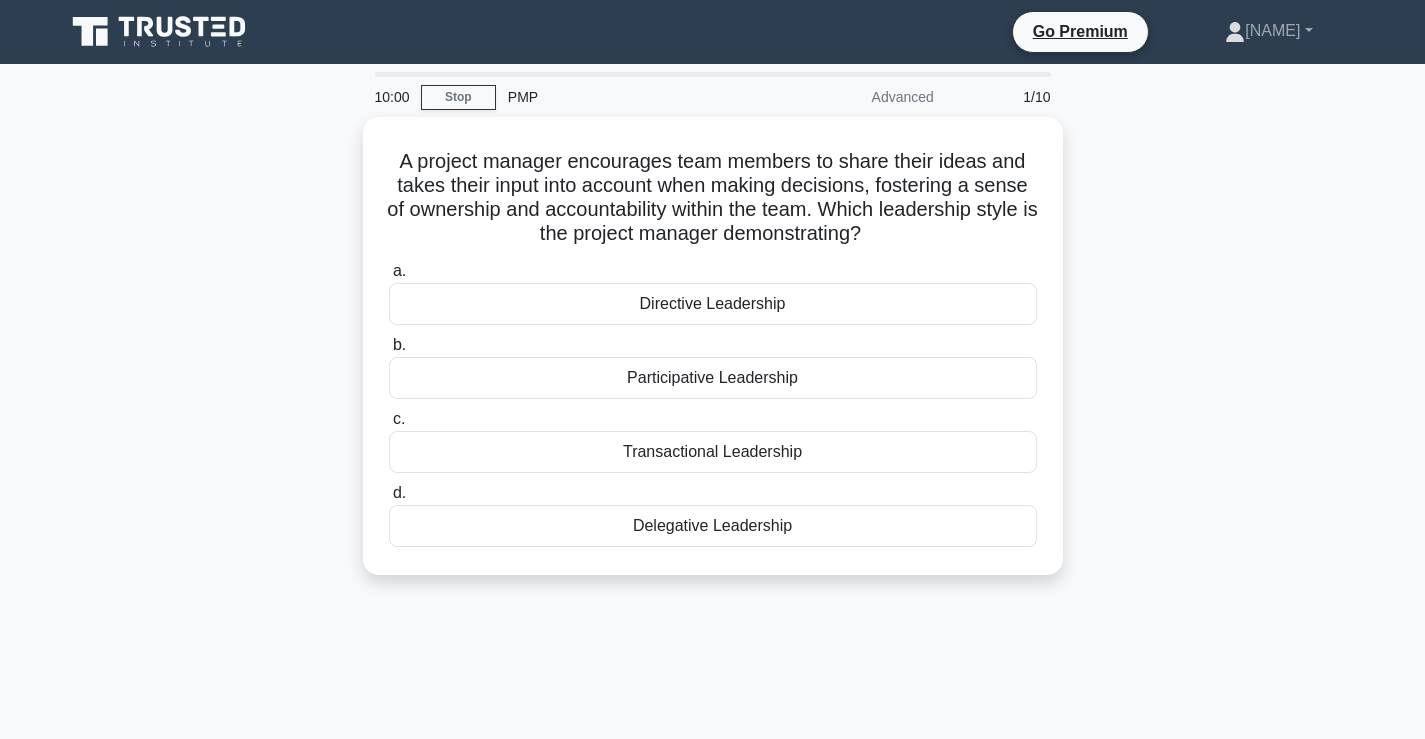 scroll, scrollTop: 0, scrollLeft: 0, axis: both 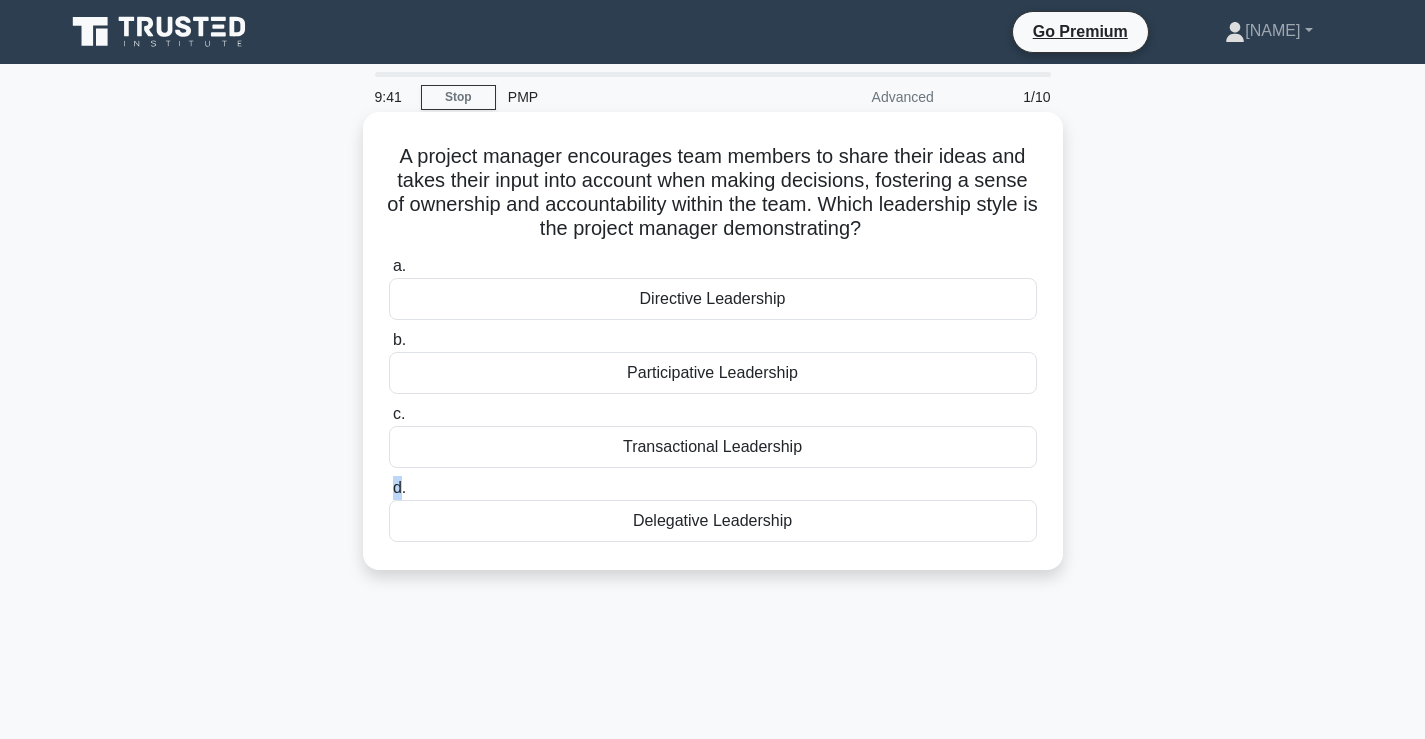 drag, startPoint x: 392, startPoint y: 490, endPoint x: 403, endPoint y: 489, distance: 11.045361 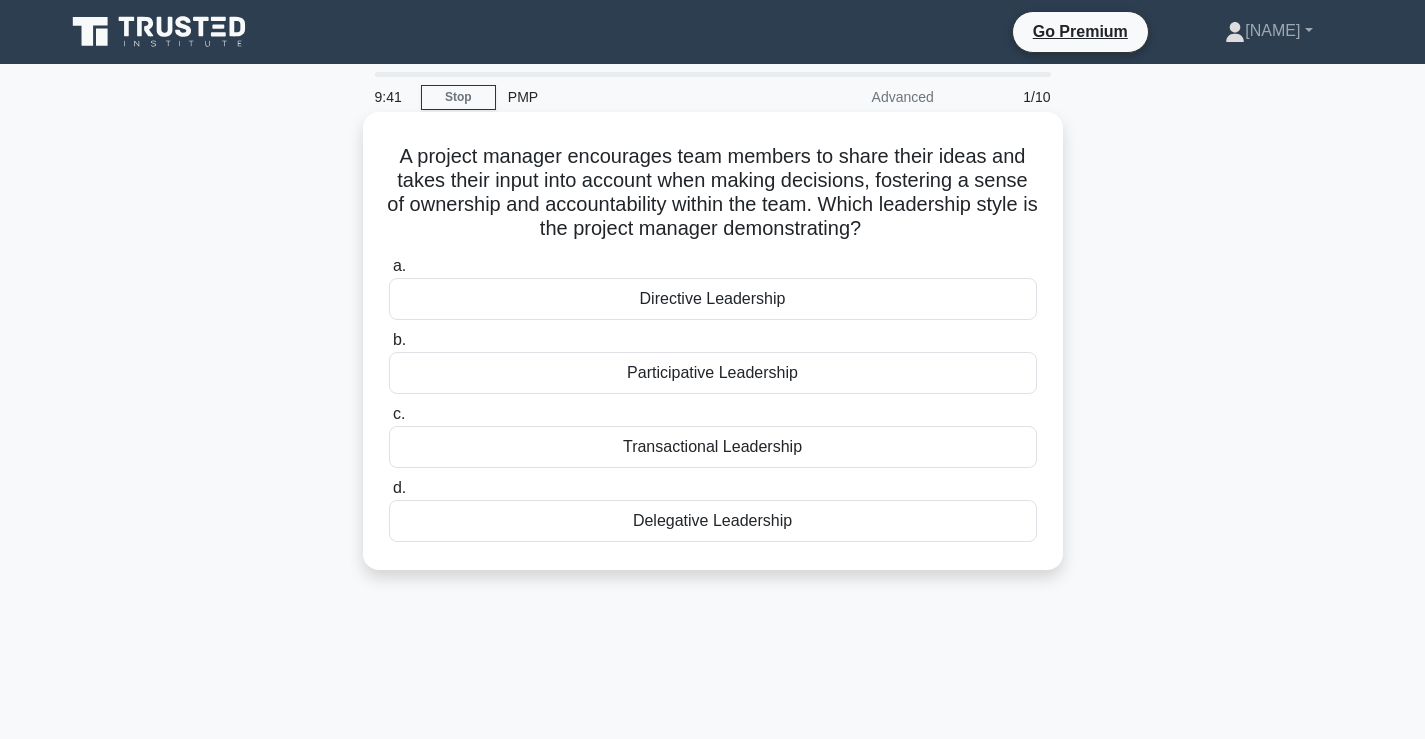 click on "d." at bounding box center (399, 487) 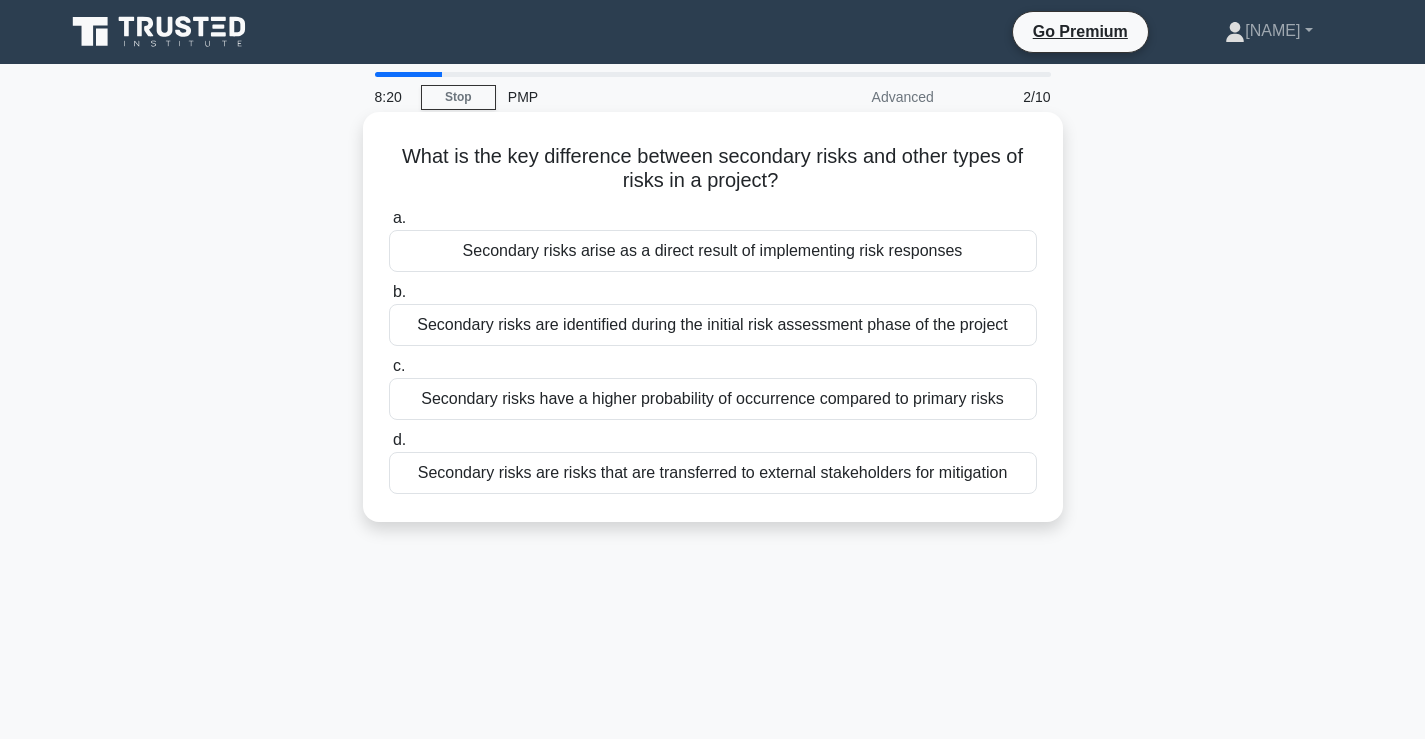 click on "Secondary risks are risks that are transferred to external stakeholders for mitigation" at bounding box center [713, 473] 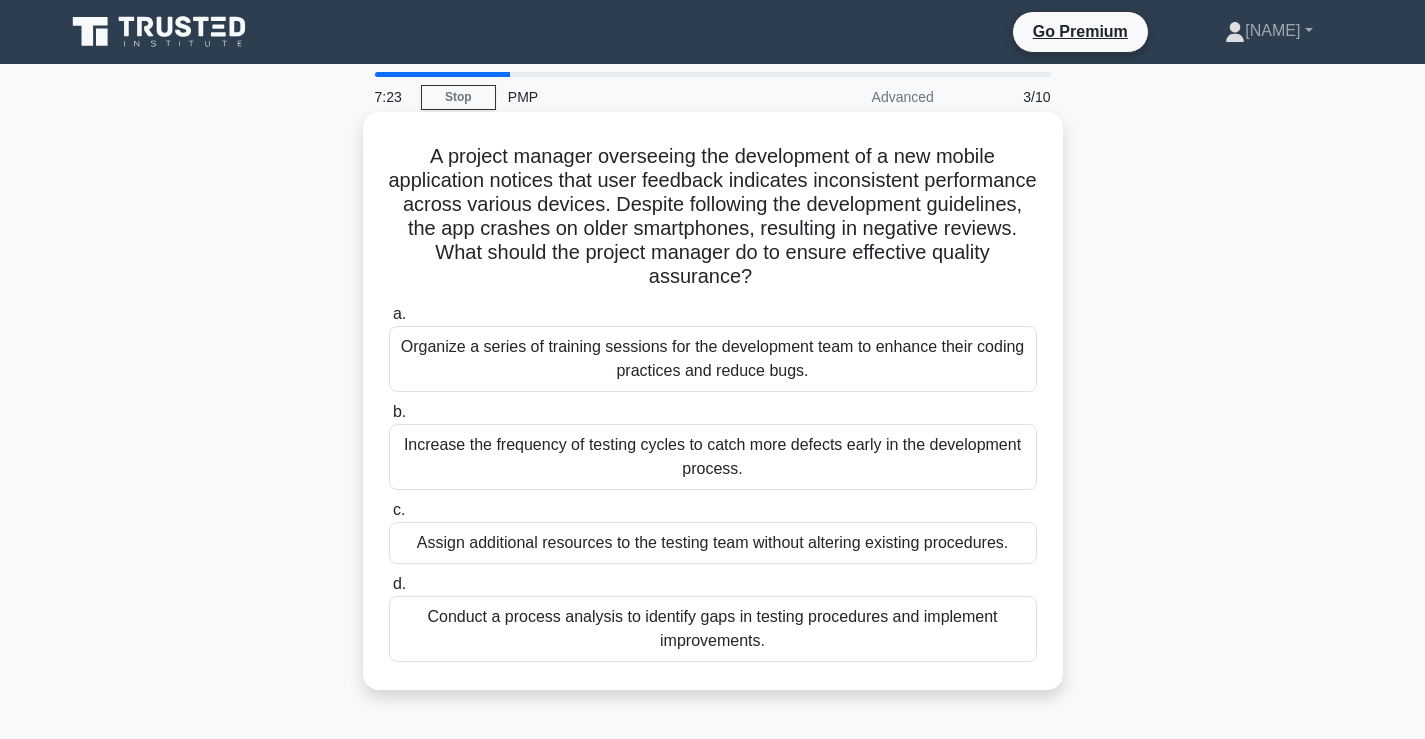 click on "Conduct a process analysis to identify gaps in testing procedures and implement improvements." at bounding box center (713, 629) 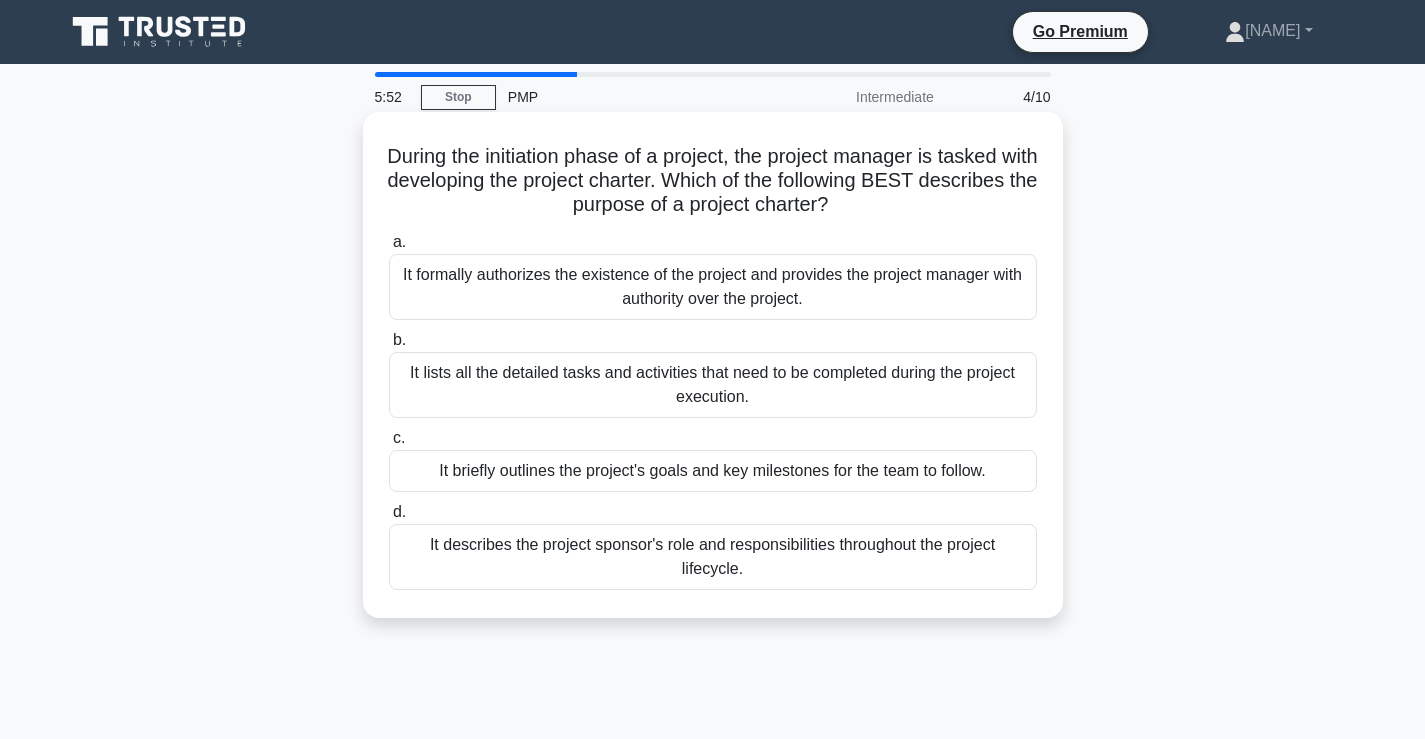 click on "It lists all the detailed tasks and activities that need to be completed during the project execution." at bounding box center [713, 385] 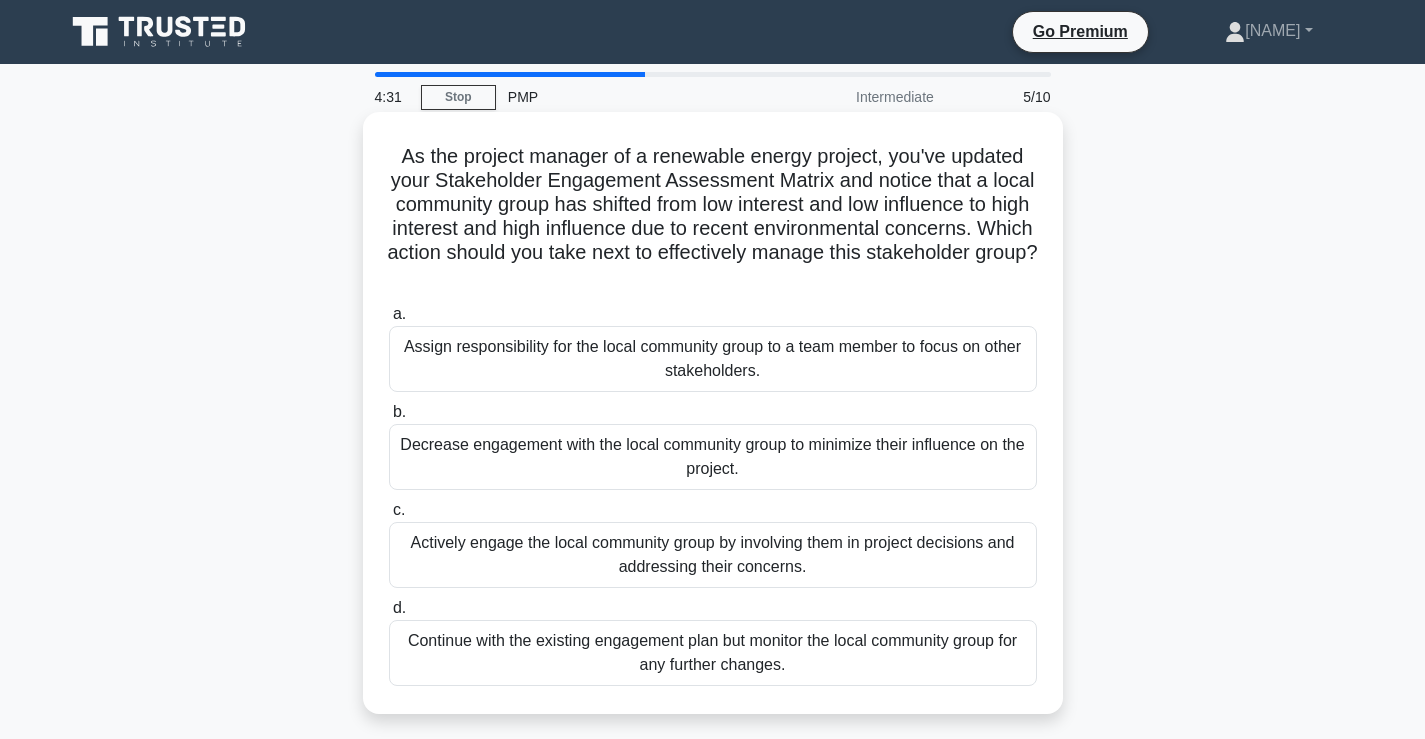 click on "Decrease engagement with the local community group to minimize their influence on the project." at bounding box center [713, 457] 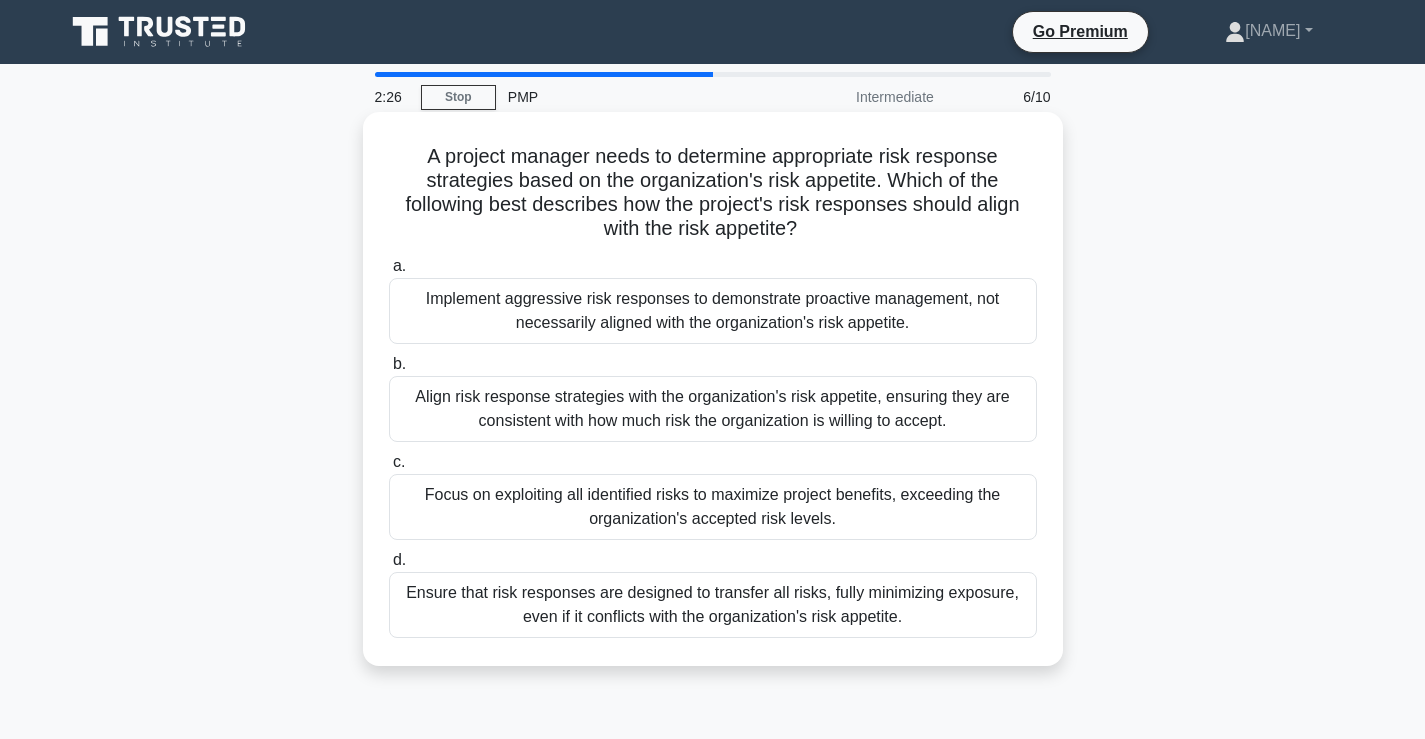 click on "Align risk response strategies with the organization's risk appetite, ensuring they are consistent with how much risk the organization is willing to accept." at bounding box center [713, 409] 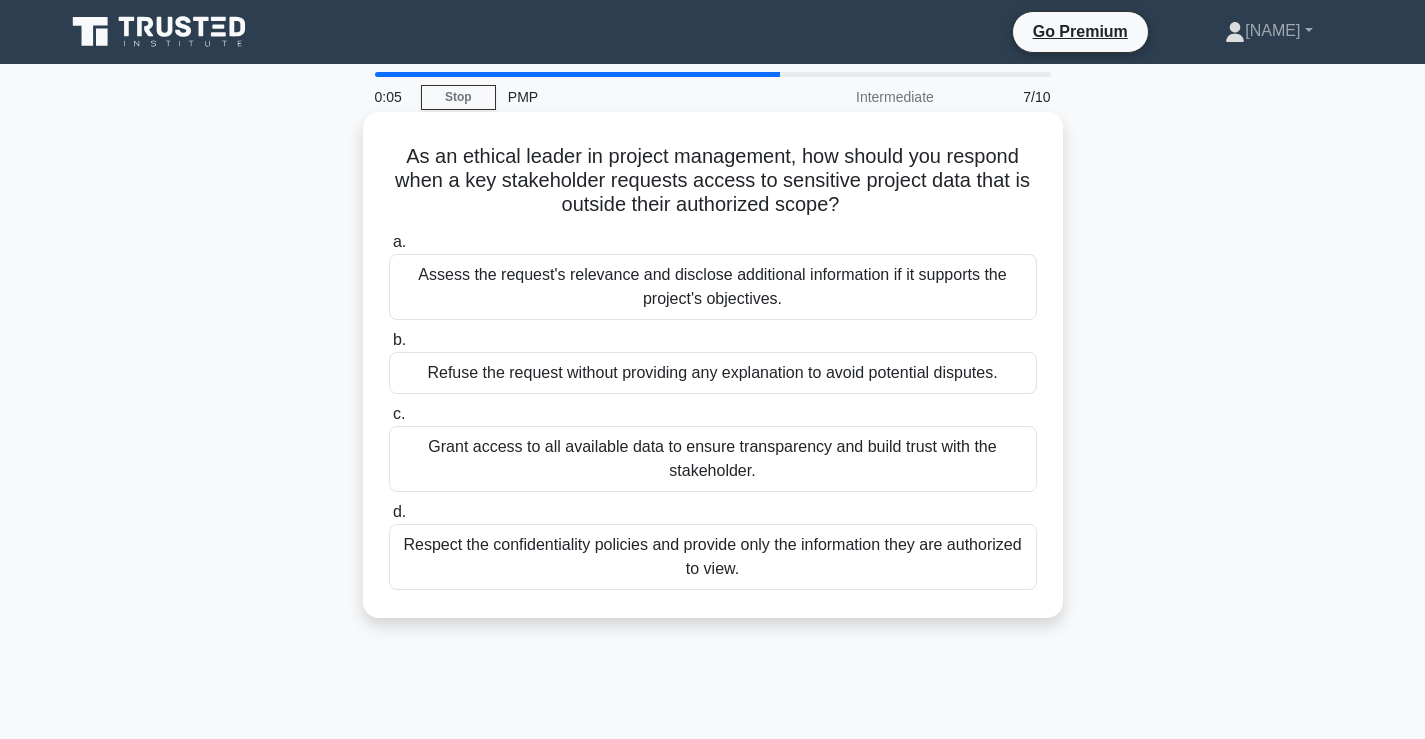 click on "Respect the confidentiality policies and provide only the information they are authorized to view." at bounding box center (713, 557) 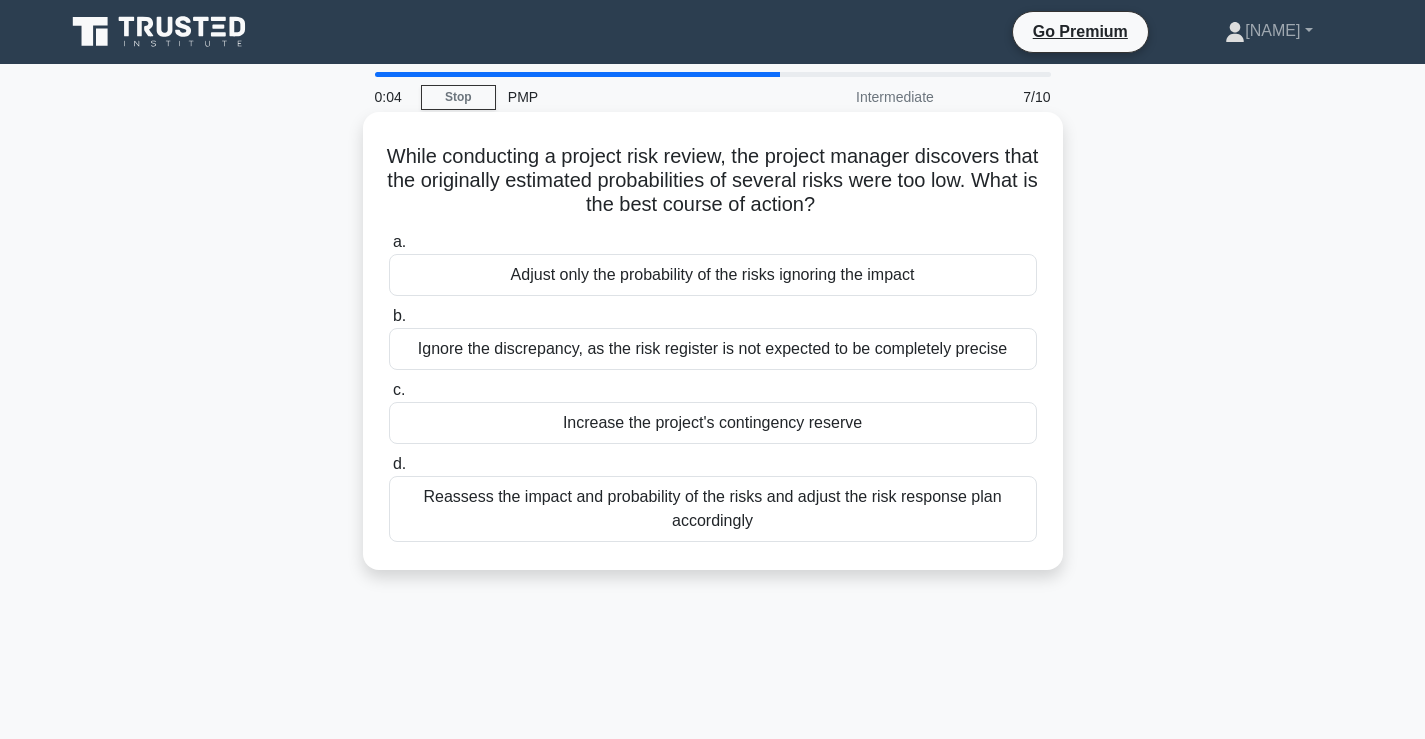 click on "Adjust only the probability of the risks ignoring the impact" at bounding box center [713, 275] 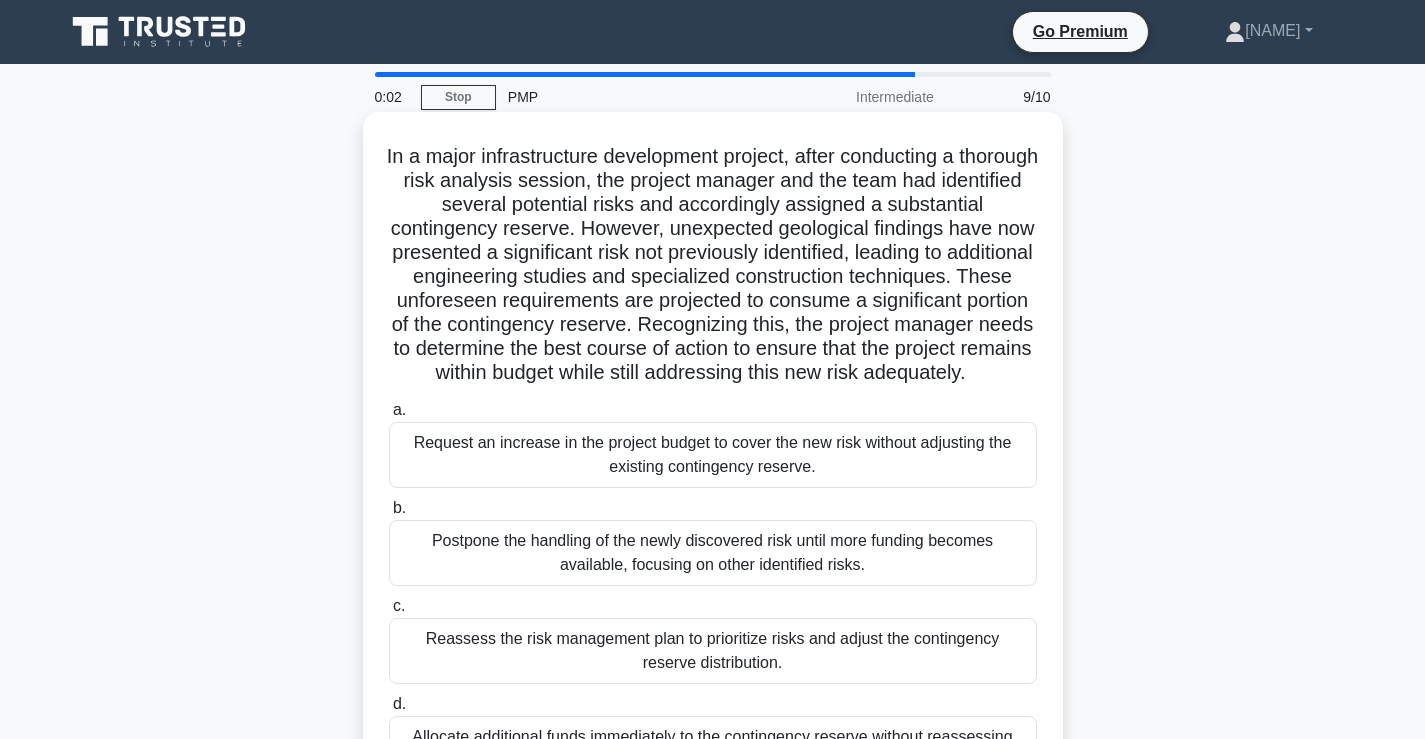 click on "Request an increase in the project budget to cover the new risk without adjusting the existing contingency reserve." at bounding box center [713, 455] 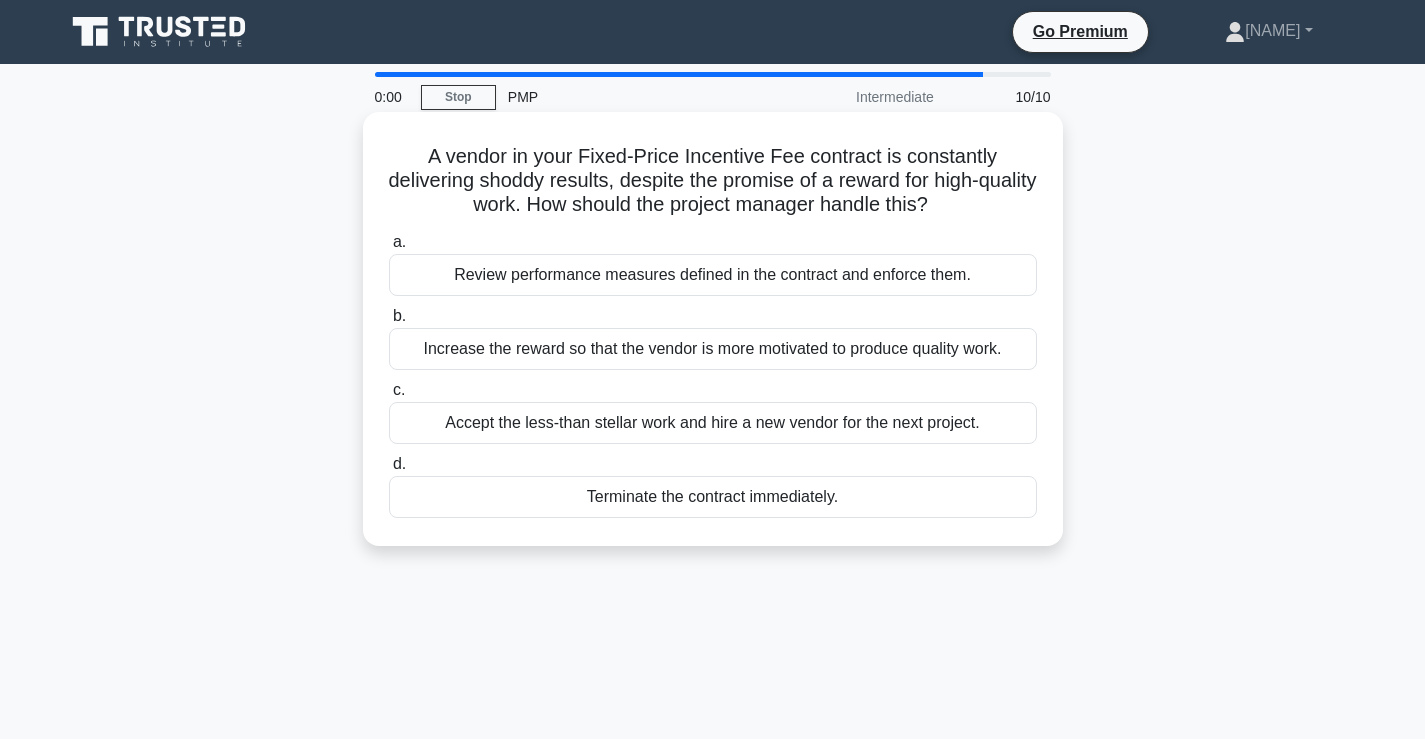 click on "Terminate the contract immediately." at bounding box center [713, 497] 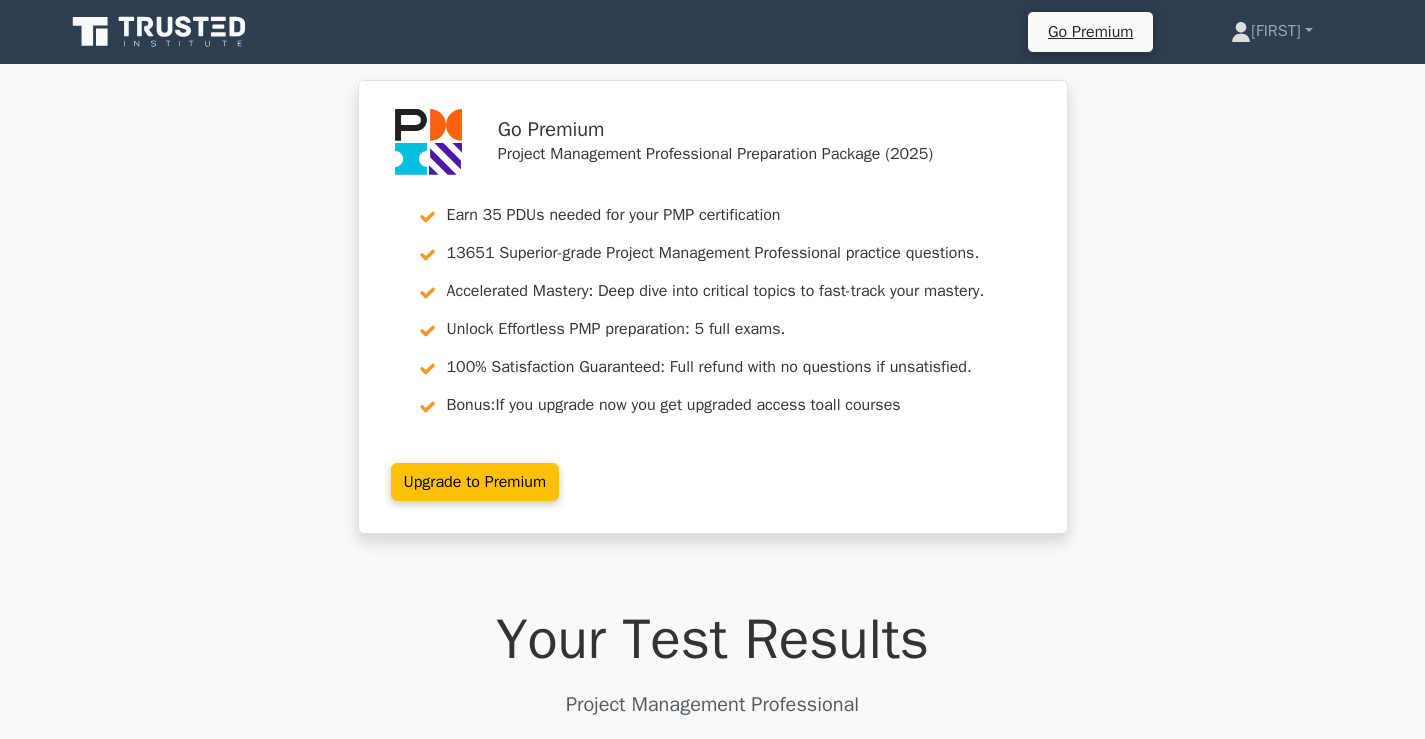 scroll, scrollTop: 0, scrollLeft: 0, axis: both 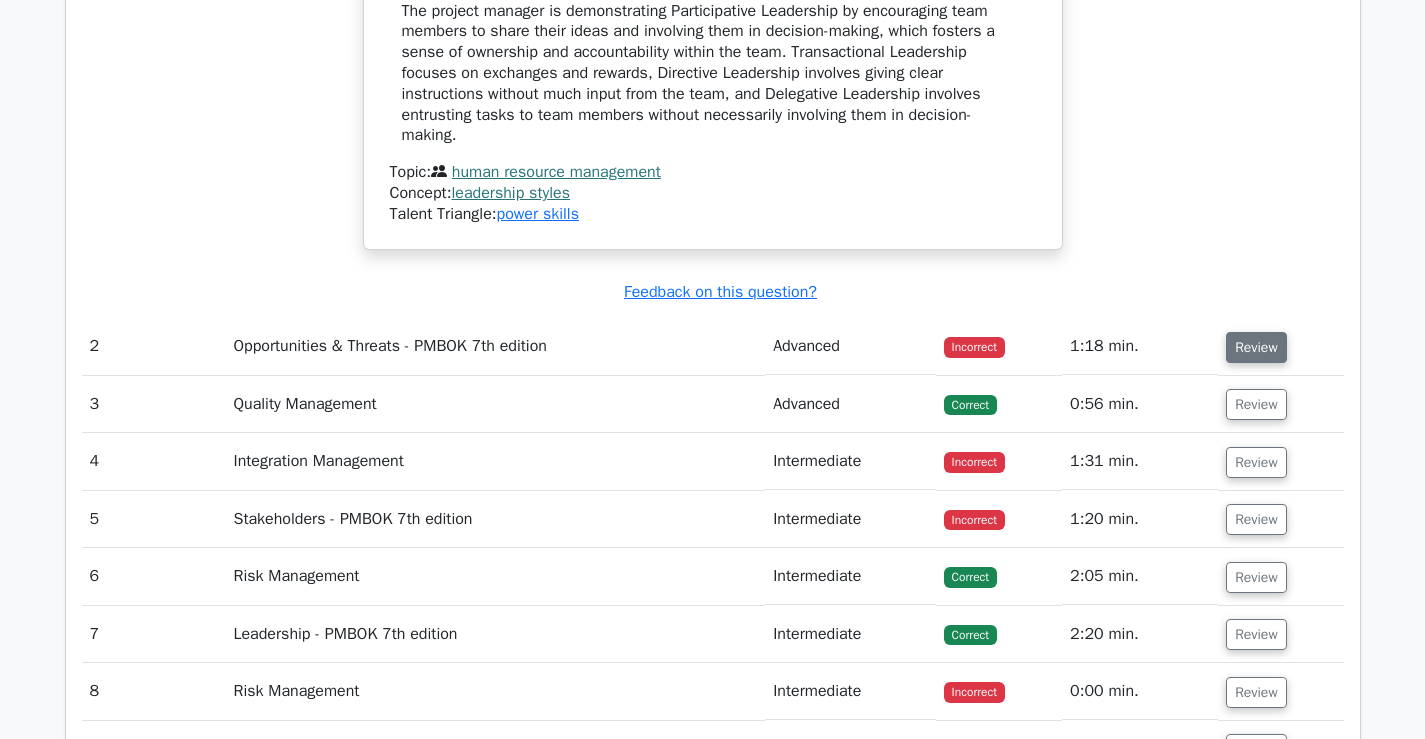 click on "Review" at bounding box center (1256, 347) 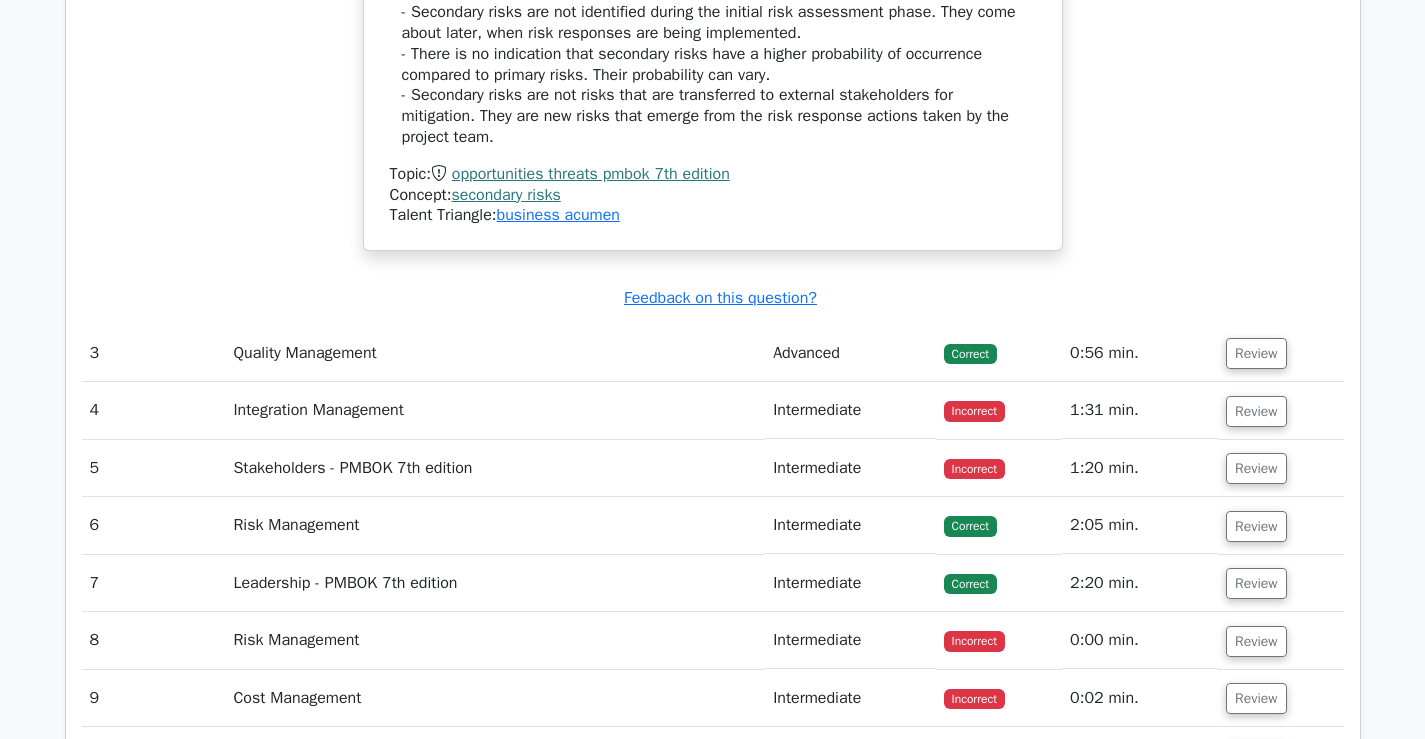 scroll, scrollTop: 3300, scrollLeft: 0, axis: vertical 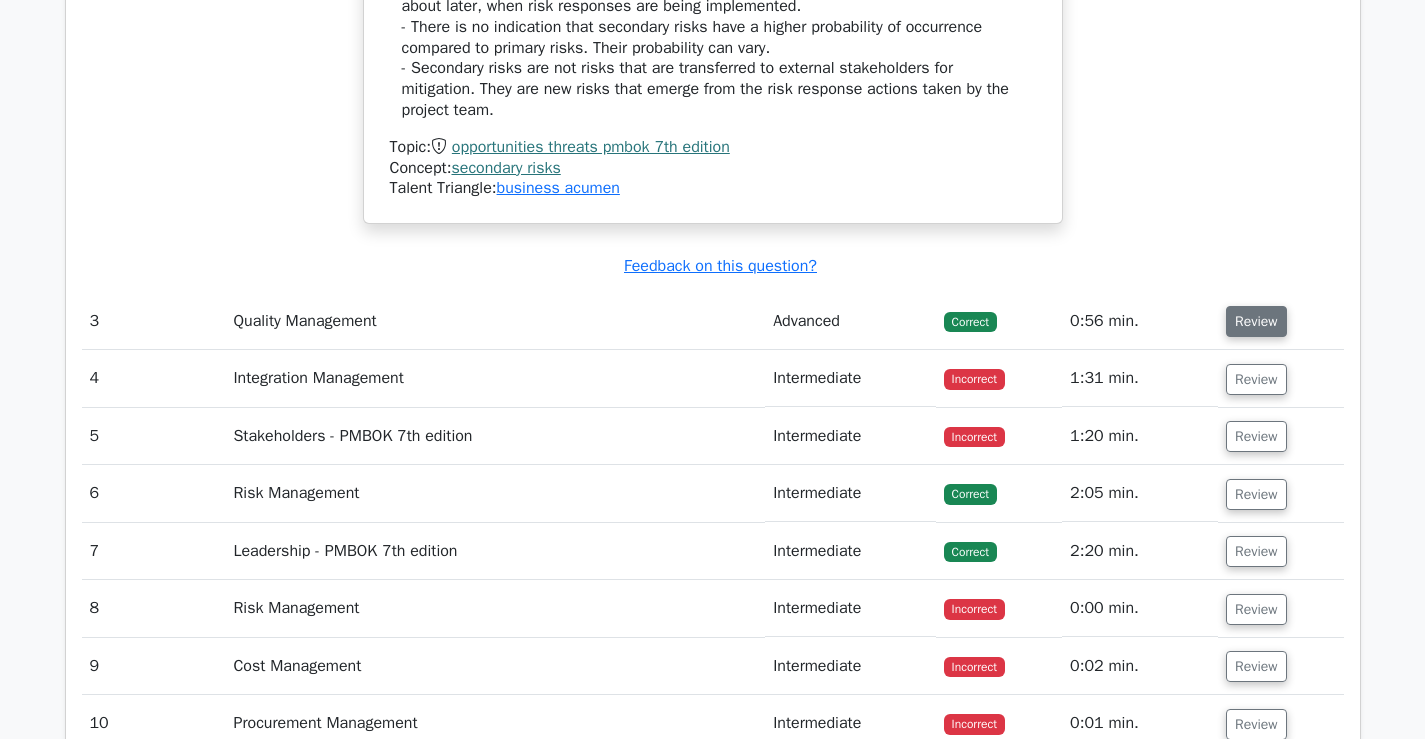 click on "Review" at bounding box center [1256, 321] 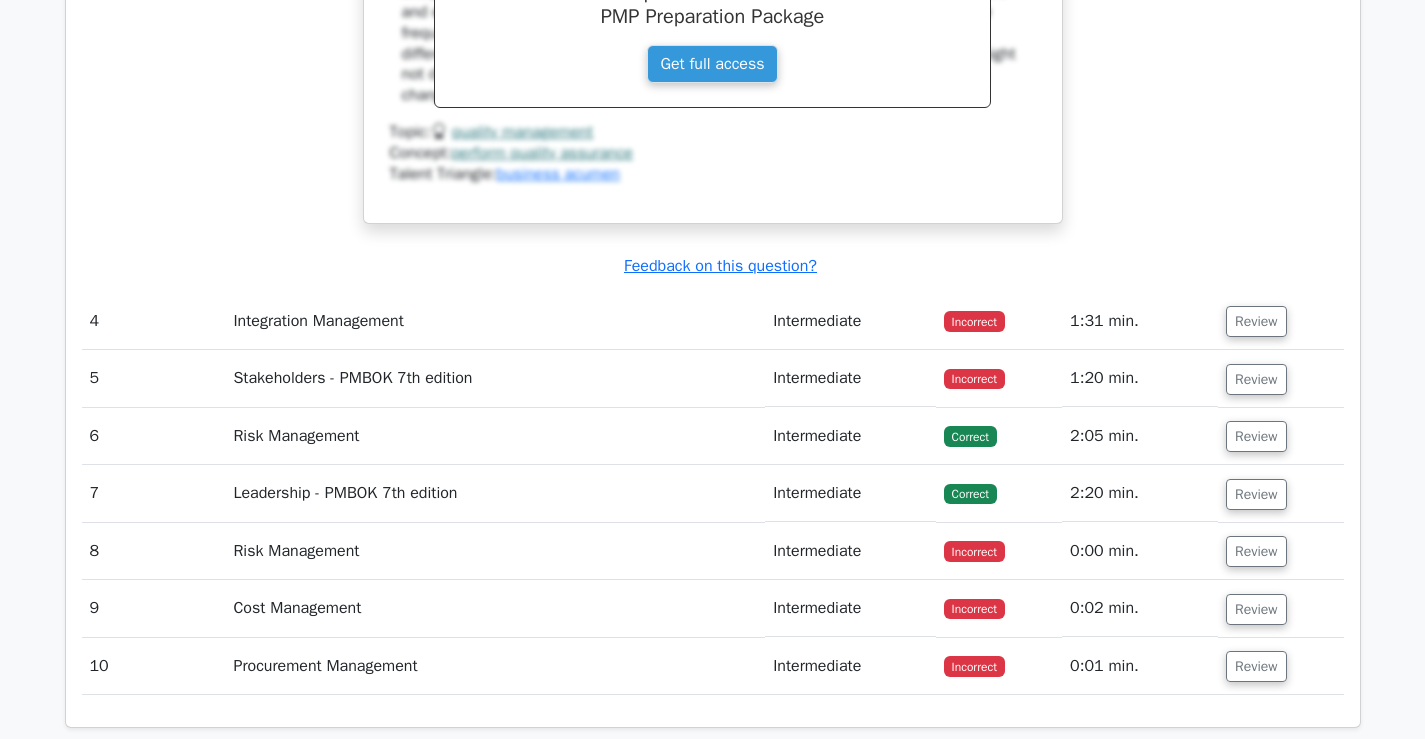 scroll, scrollTop: 4300, scrollLeft: 0, axis: vertical 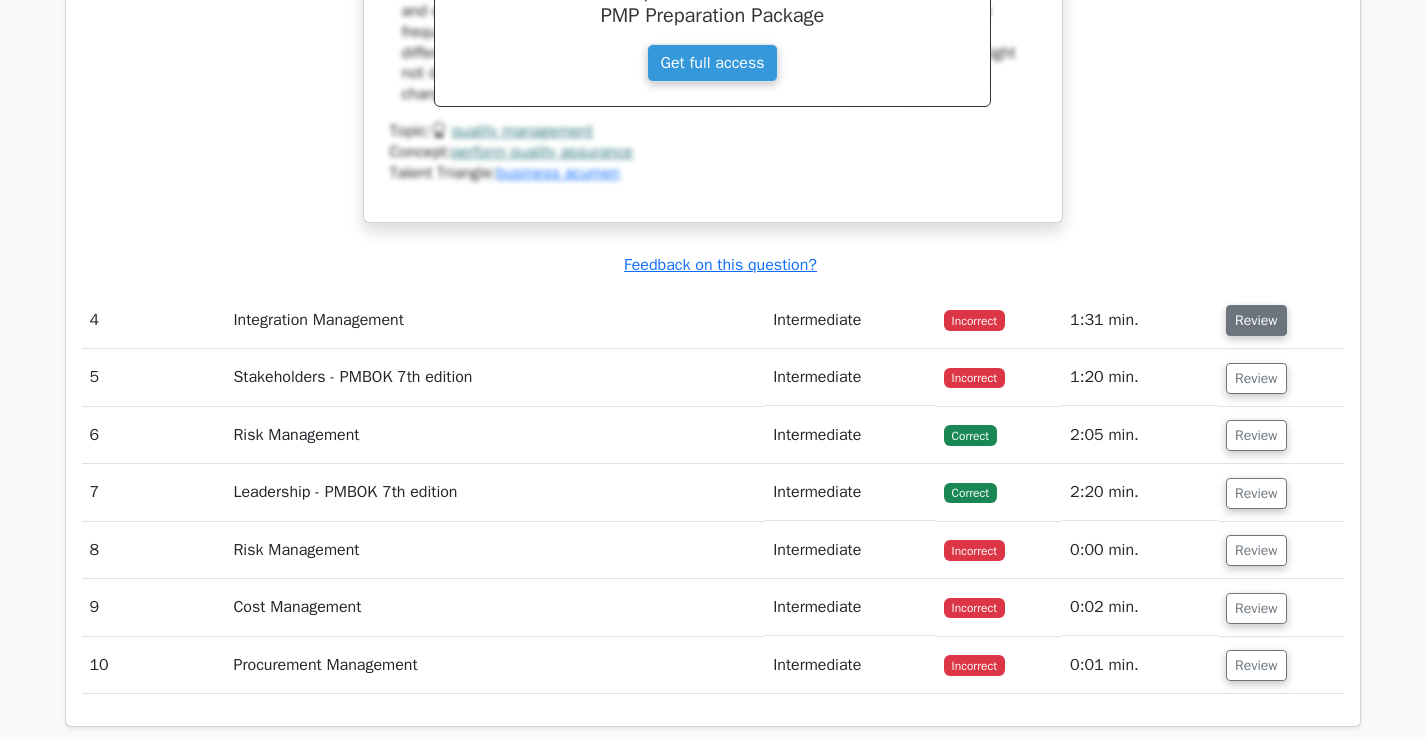 click on "Review" at bounding box center [1256, 320] 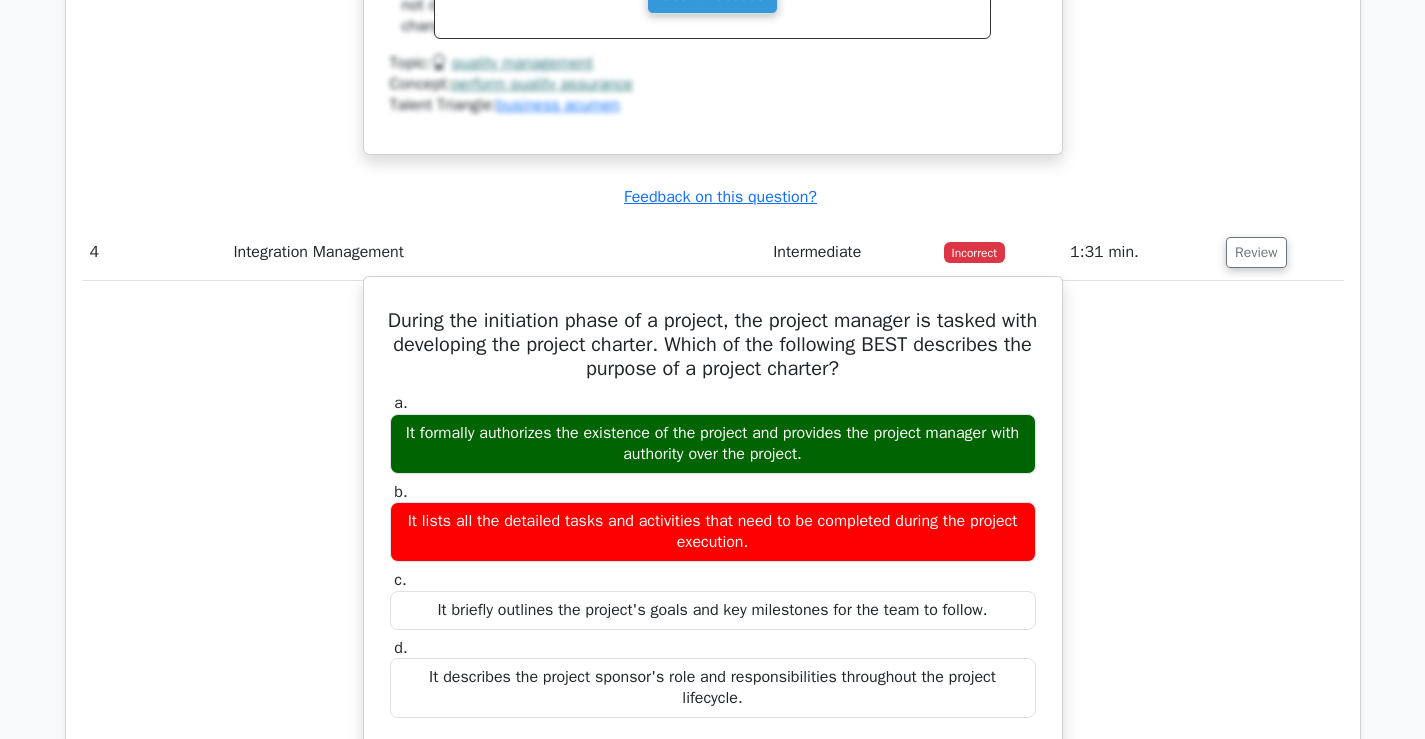 scroll, scrollTop: 4400, scrollLeft: 0, axis: vertical 